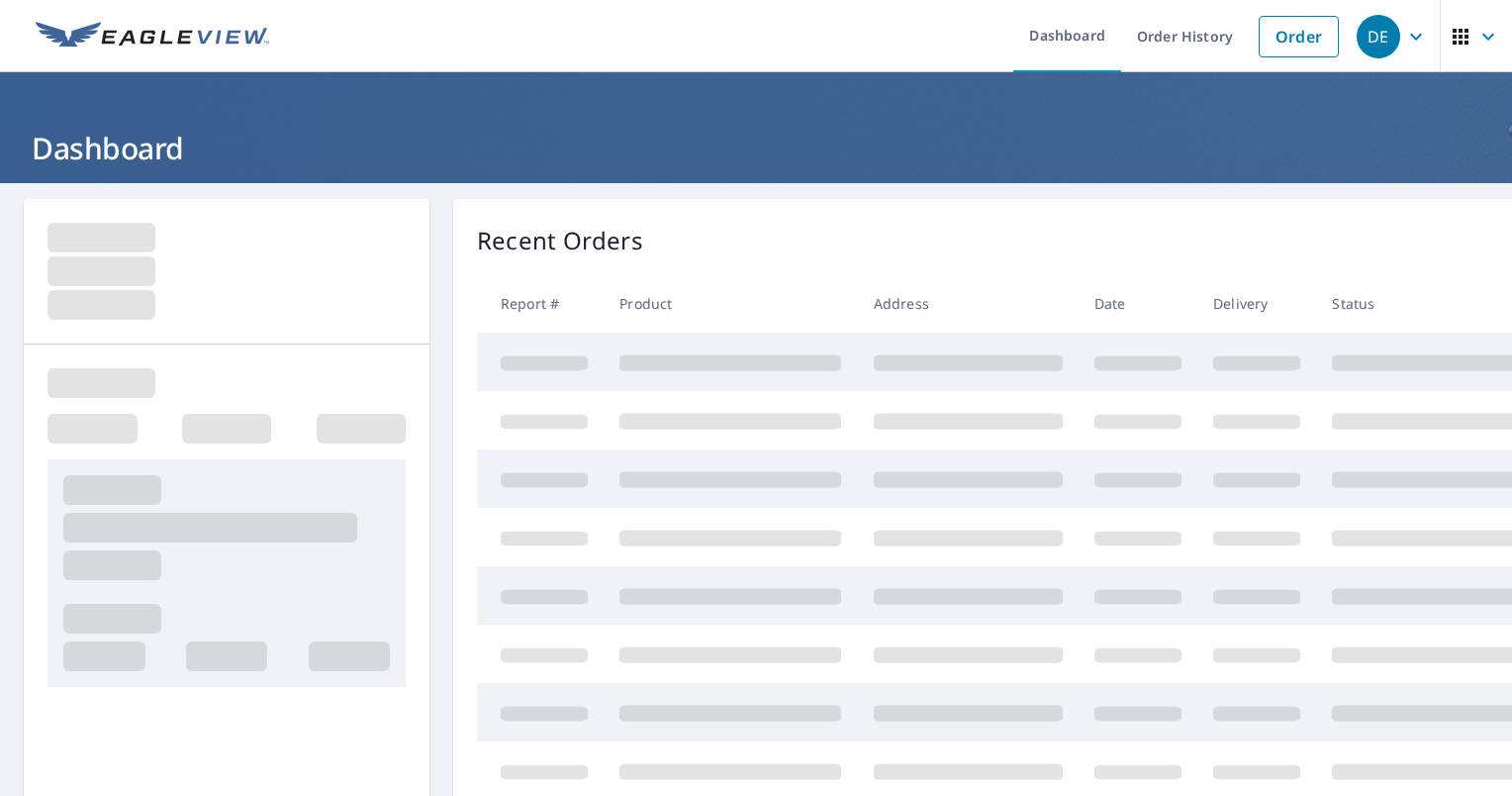 scroll, scrollTop: 0, scrollLeft: 0, axis: both 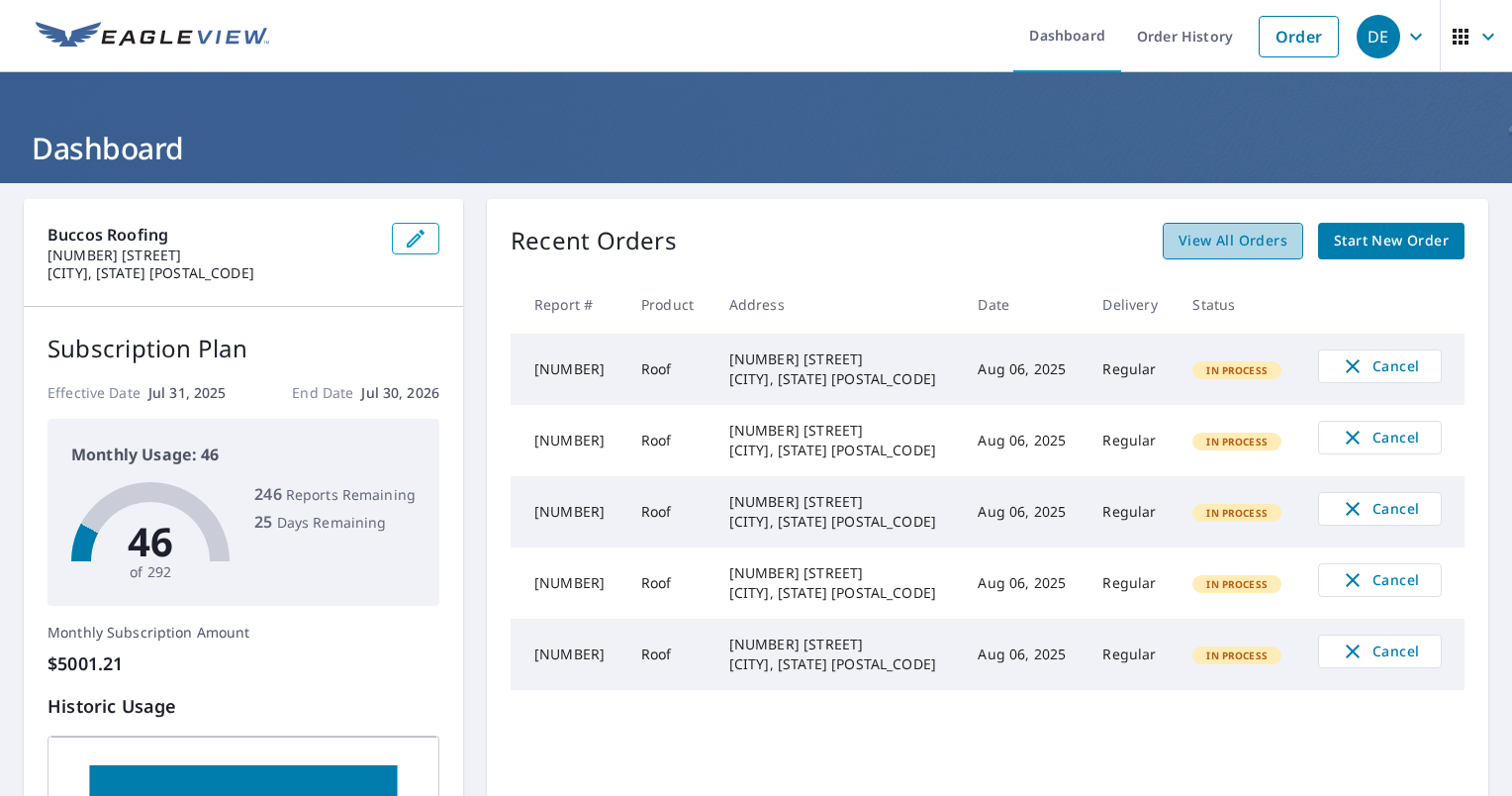 click on "View All Orders" at bounding box center [1233, 241] 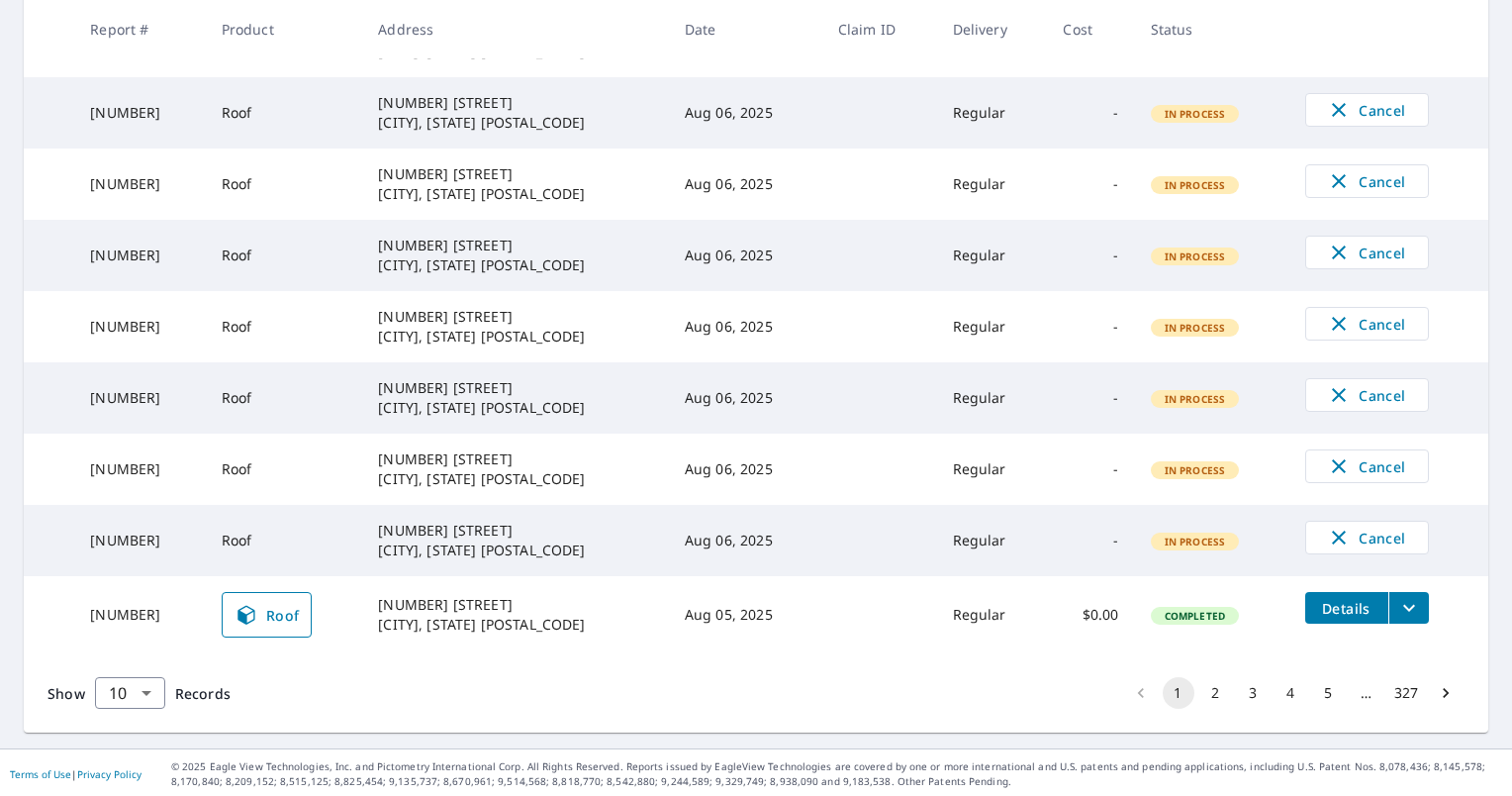 scroll, scrollTop: 506, scrollLeft: 0, axis: vertical 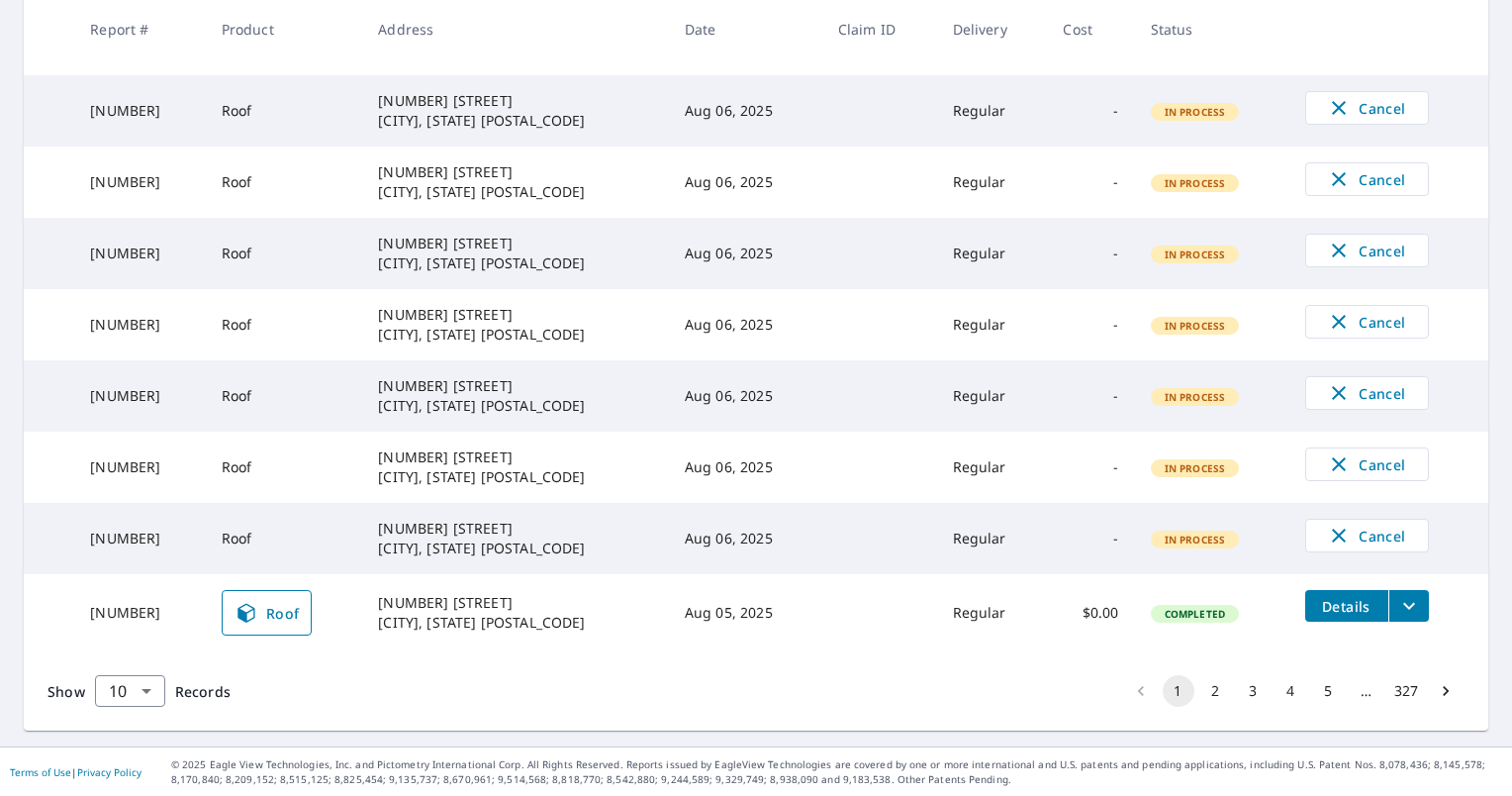 click on "2" at bounding box center (1216, 691) 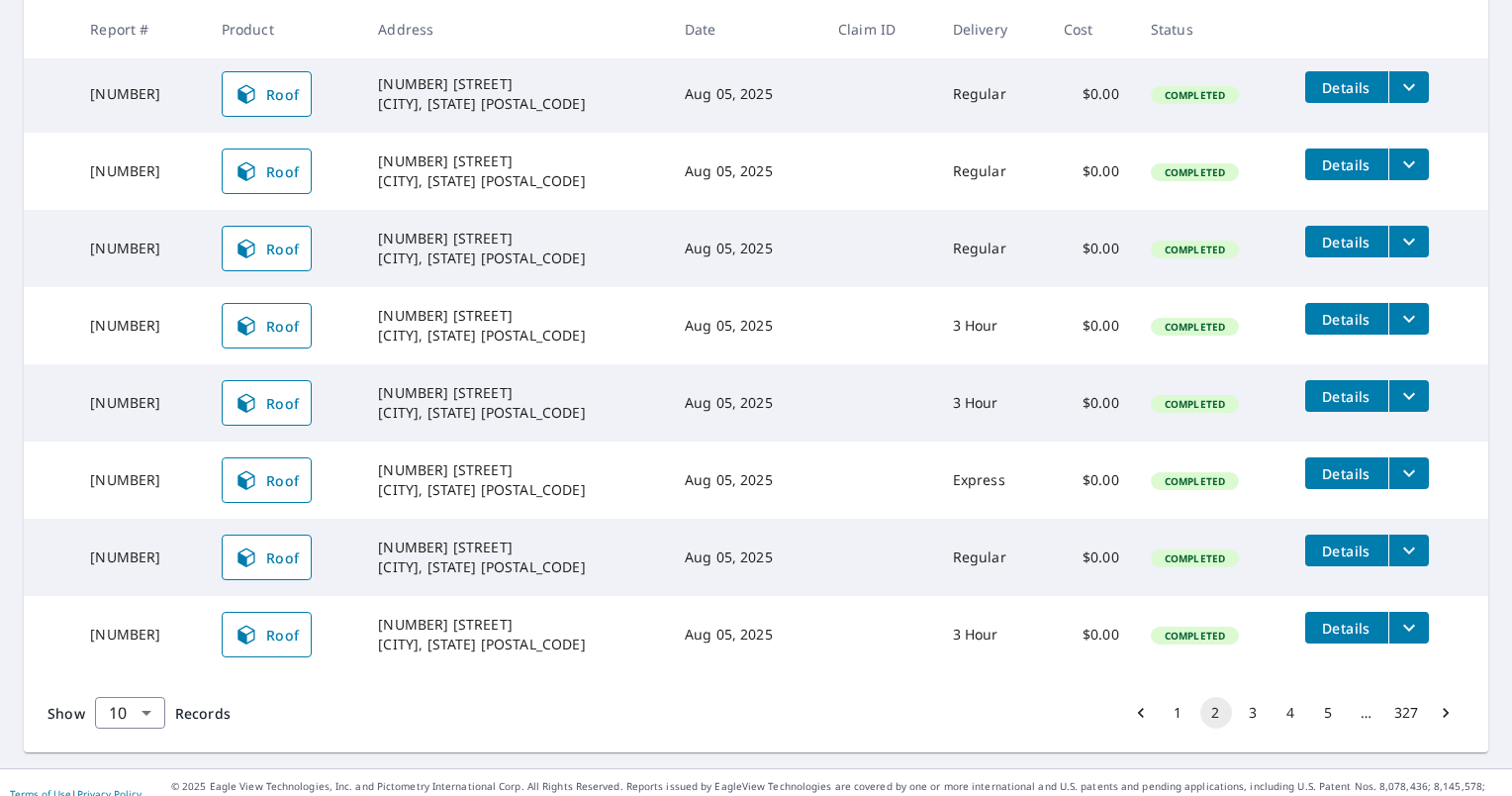 scroll, scrollTop: 550, scrollLeft: 0, axis: vertical 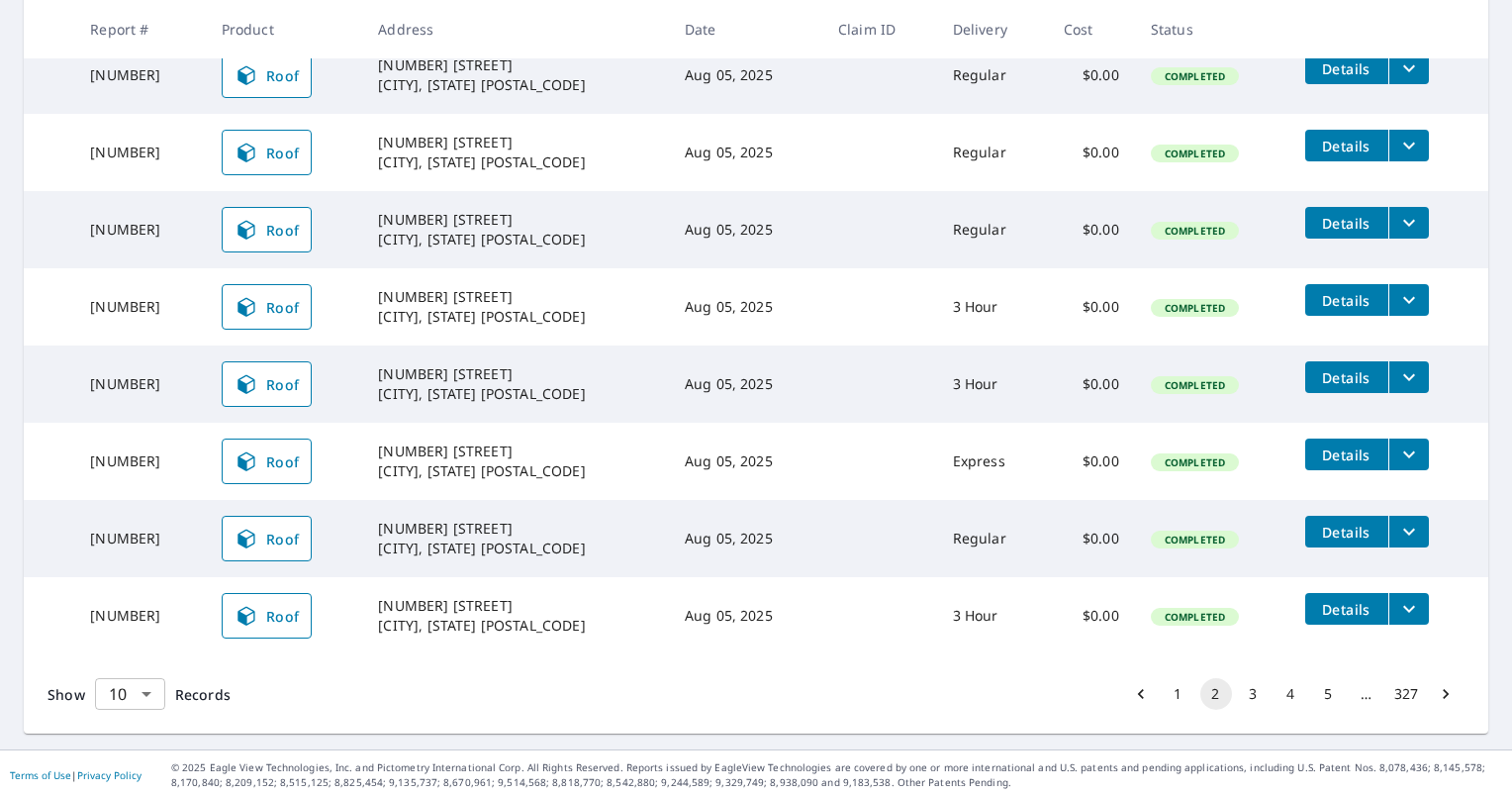 click on "DE DE
Dashboard Order History Order DE Dashboard / Order History Order History ​ Search Download Excel 11-20 of 3261 records shown Refine results by choosing filters Products Status Orgs Last year Apply Reset Report # Product Address Date Claim ID Delivery Cost Status [NUMBER] Roof [NUMBER] [STREET]
[CITY], [STATE] [POSTAL_CODE] [DATE] Regular $0.00 Completed Details [NUMBER] Roof [NUMBER] [STREET]
[CITY], [STATE] [POSTAL_CODE] [DATE] Regular - Closed [NUMBER] Roof [NUMBER] [STREET]
[CITY], [STATE] [POSTAL_CODE] [DATE] Regular $0.00 Completed Details [NUMBER] Roof [NUMBER] [STREET]
[CITY], [STATE] [POSTAL_CODE] [DATE] Regular $0.00 Completed Details [NUMBER] Roof [NUMBER] [STREET]
[CITY], [STATE] [POSTAL_CODE] [DATE] Regular $0.00 Completed Details [NUMBER] Roof [NUMBER] [STREET]
[CITY], [STATE] [POSTAL_CODE] [DATE] 3 Hour $0.00 Completed Details [NUMBER] Roof [NUMBER] [STREET]
[CITY], [STATE] [POSTAL_CODE] [DATE] 3 Hour $0.00 Completed Details [NUMBER] Roof [NUMBER] [STREET]
[CITY], [STATE] [POSTAL_CODE] [DATE] 10" at bounding box center (756, 398) 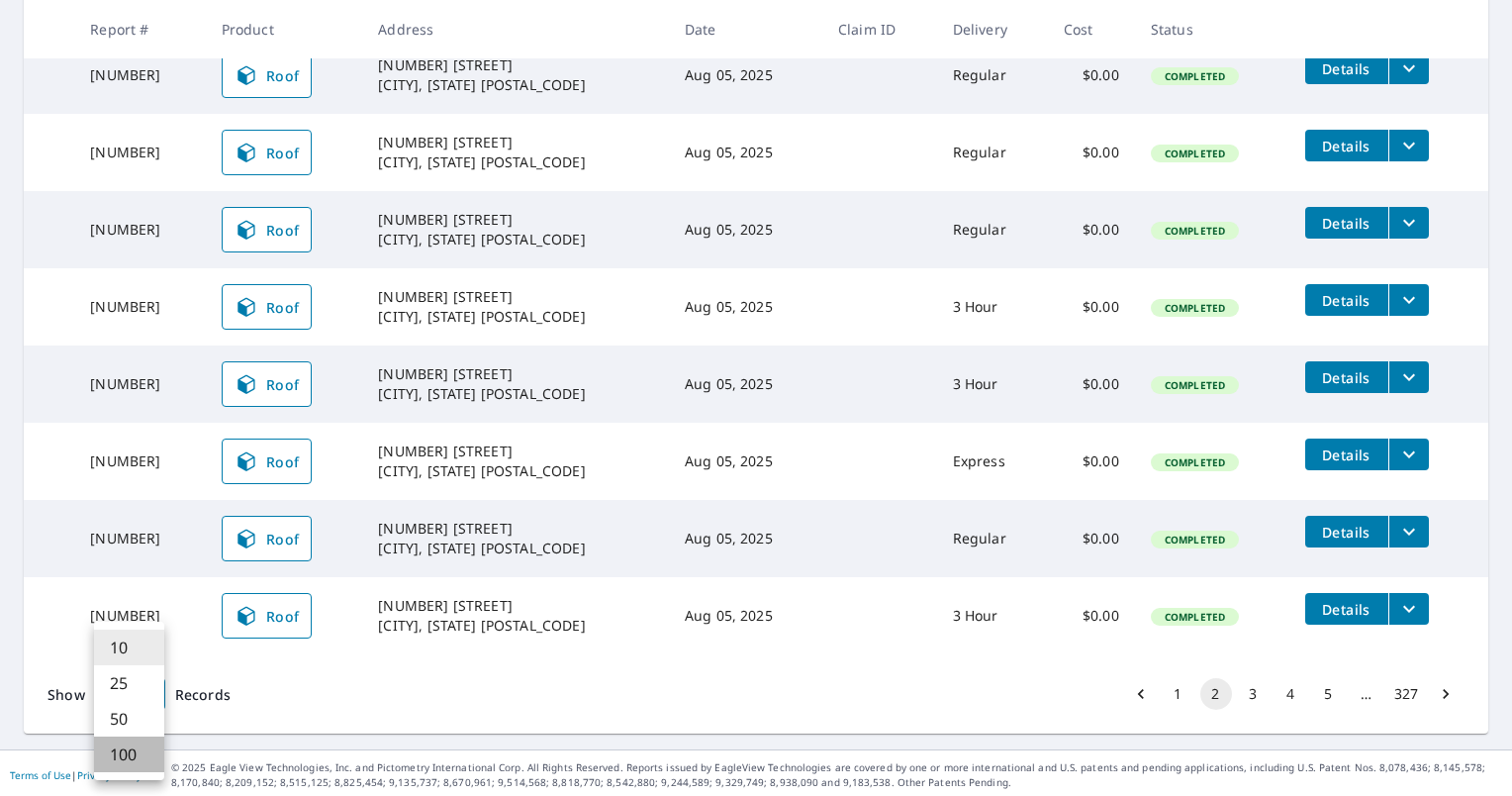click on "100" at bounding box center [129, 754] 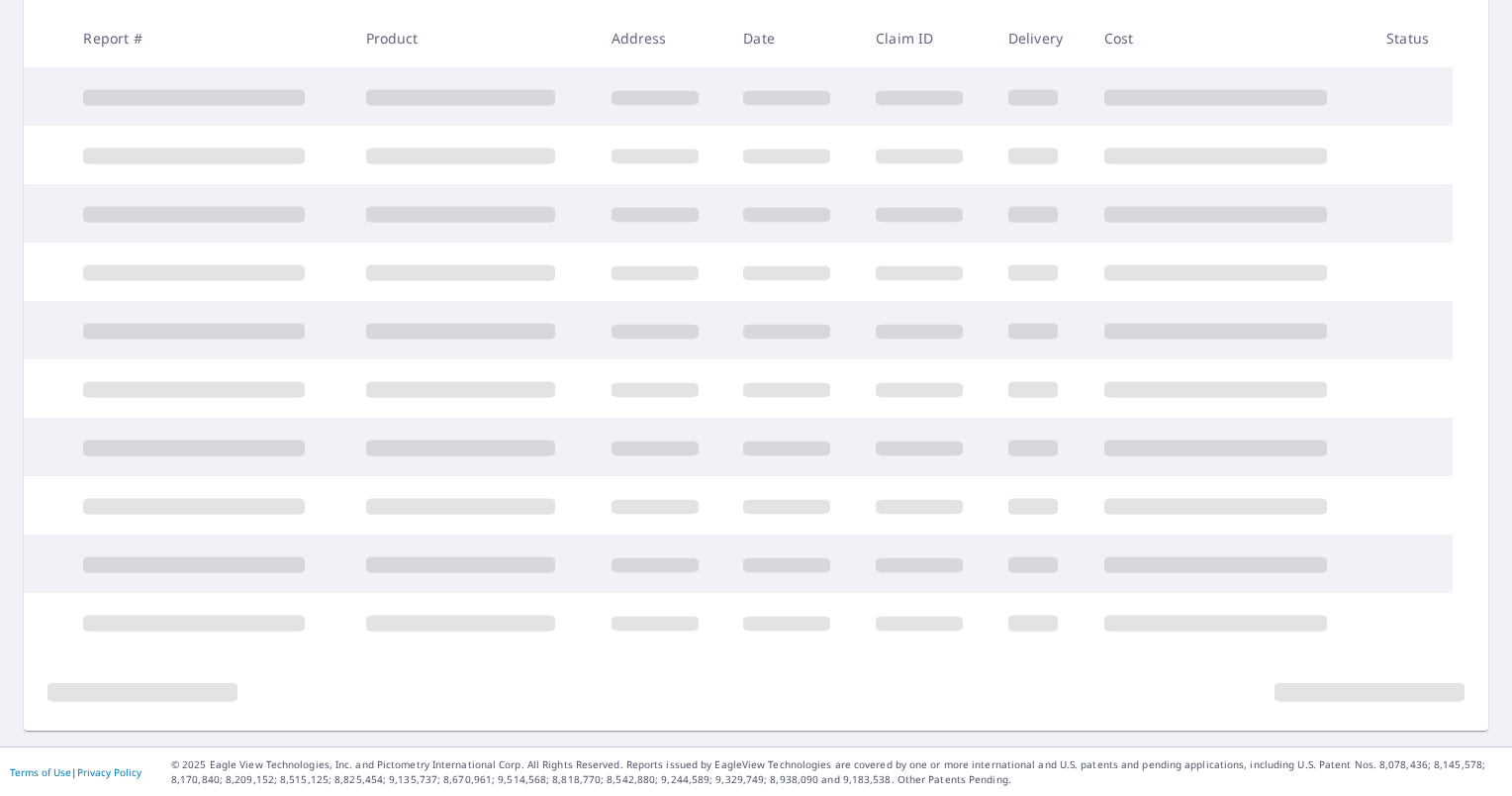 scroll, scrollTop: 0, scrollLeft: 0, axis: both 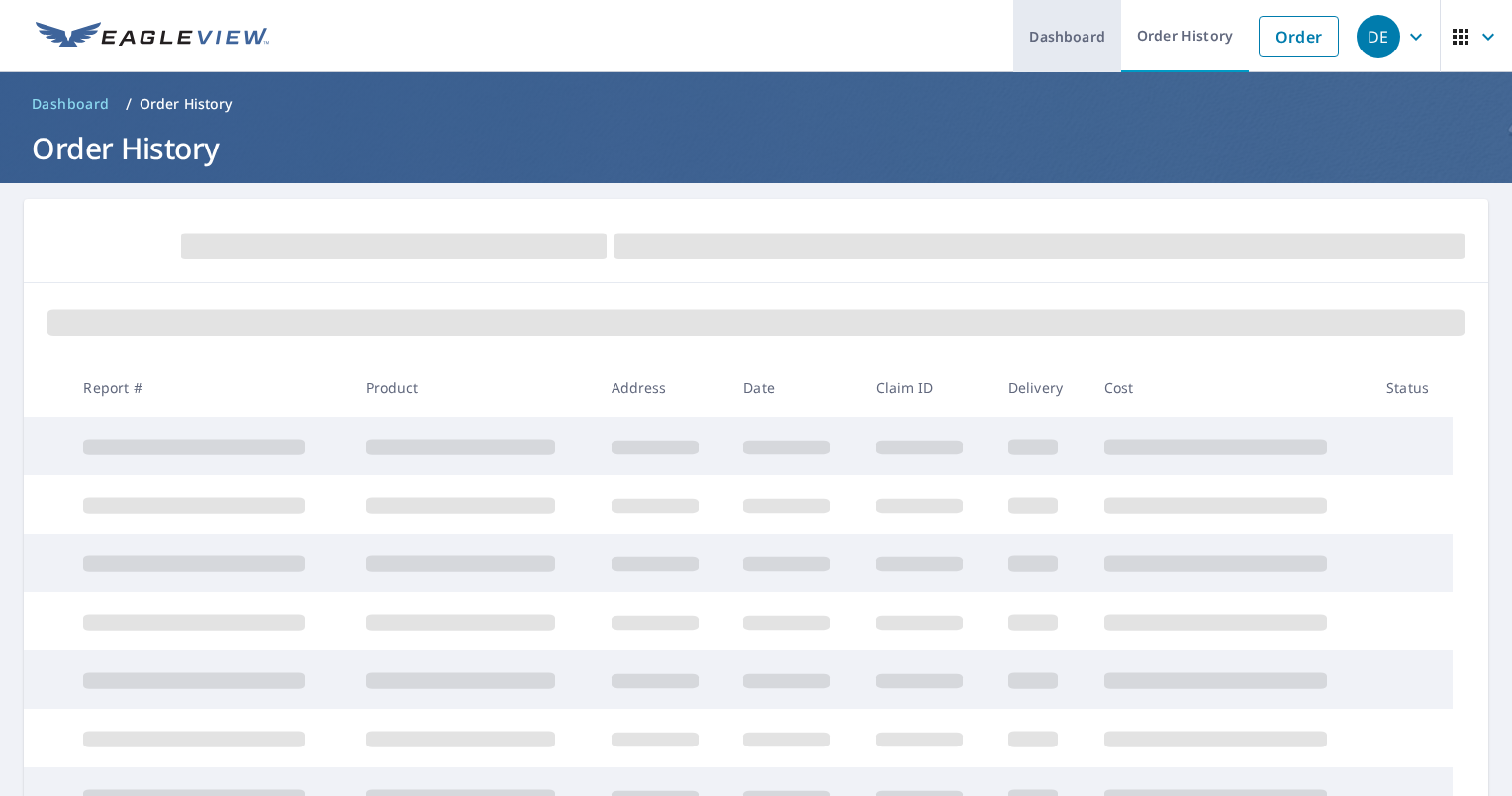 click on "Dashboard" at bounding box center [1067, 36] 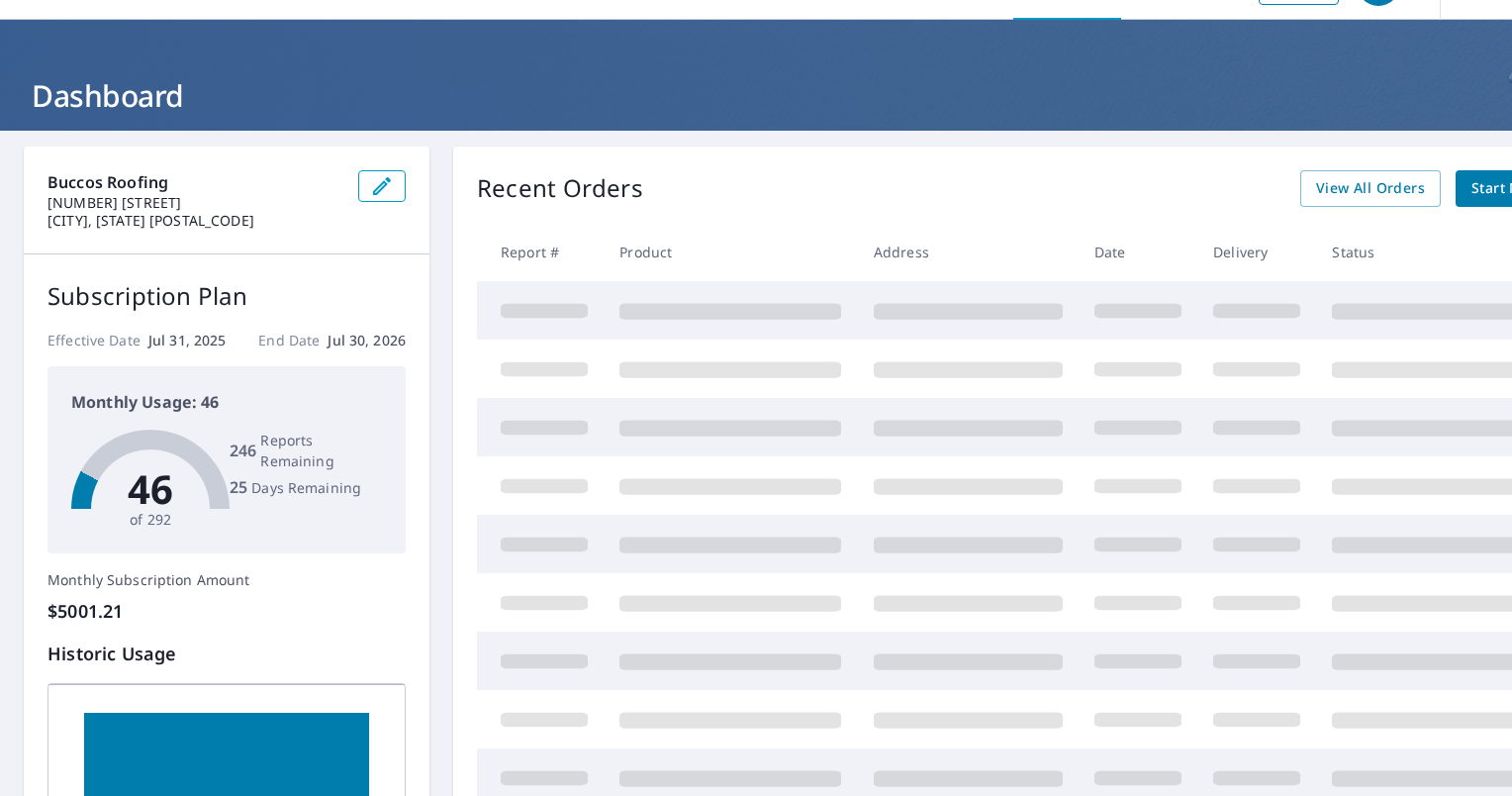scroll, scrollTop: 0, scrollLeft: 0, axis: both 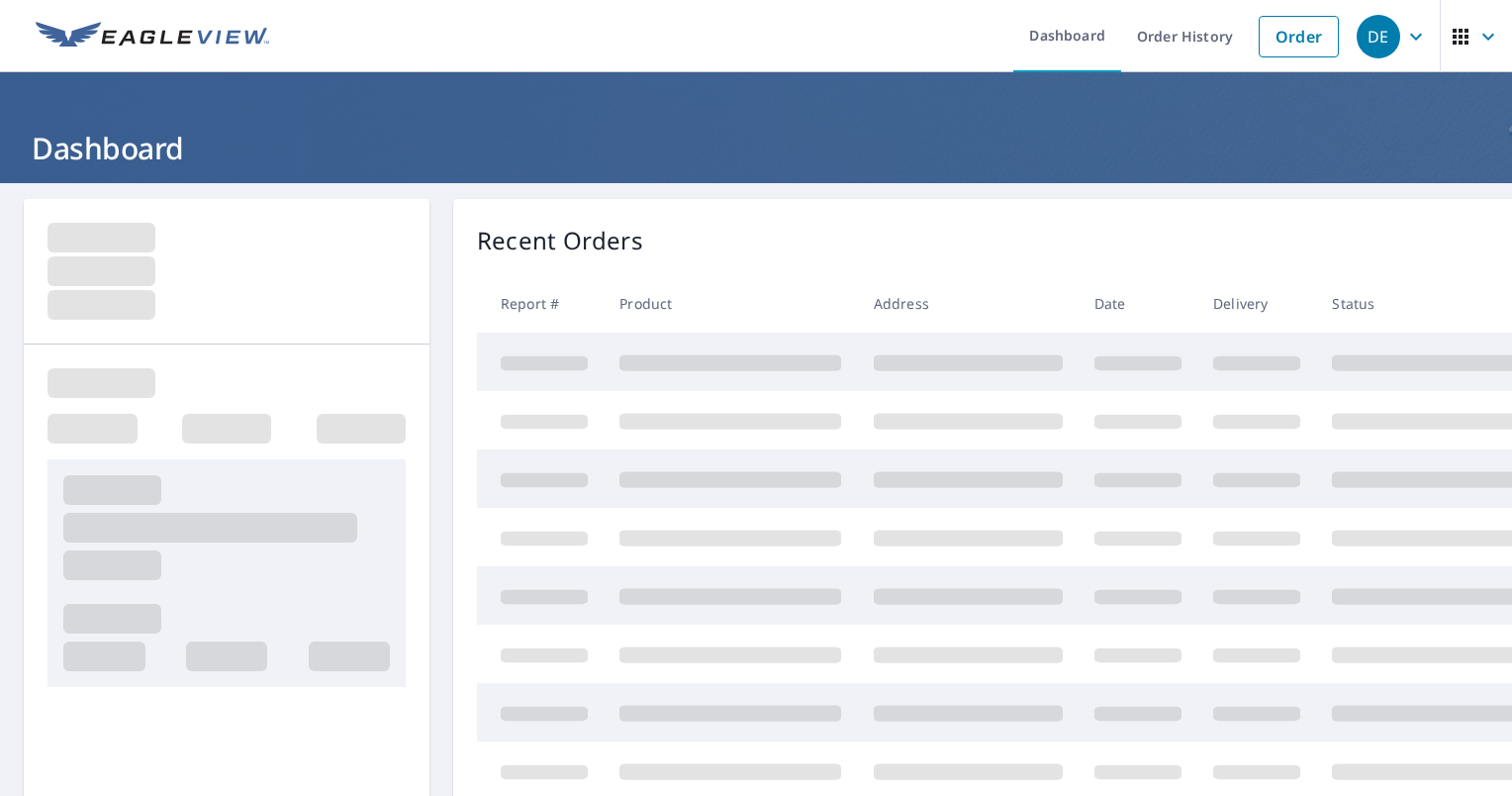 click on "Product" at bounding box center [730, 303] 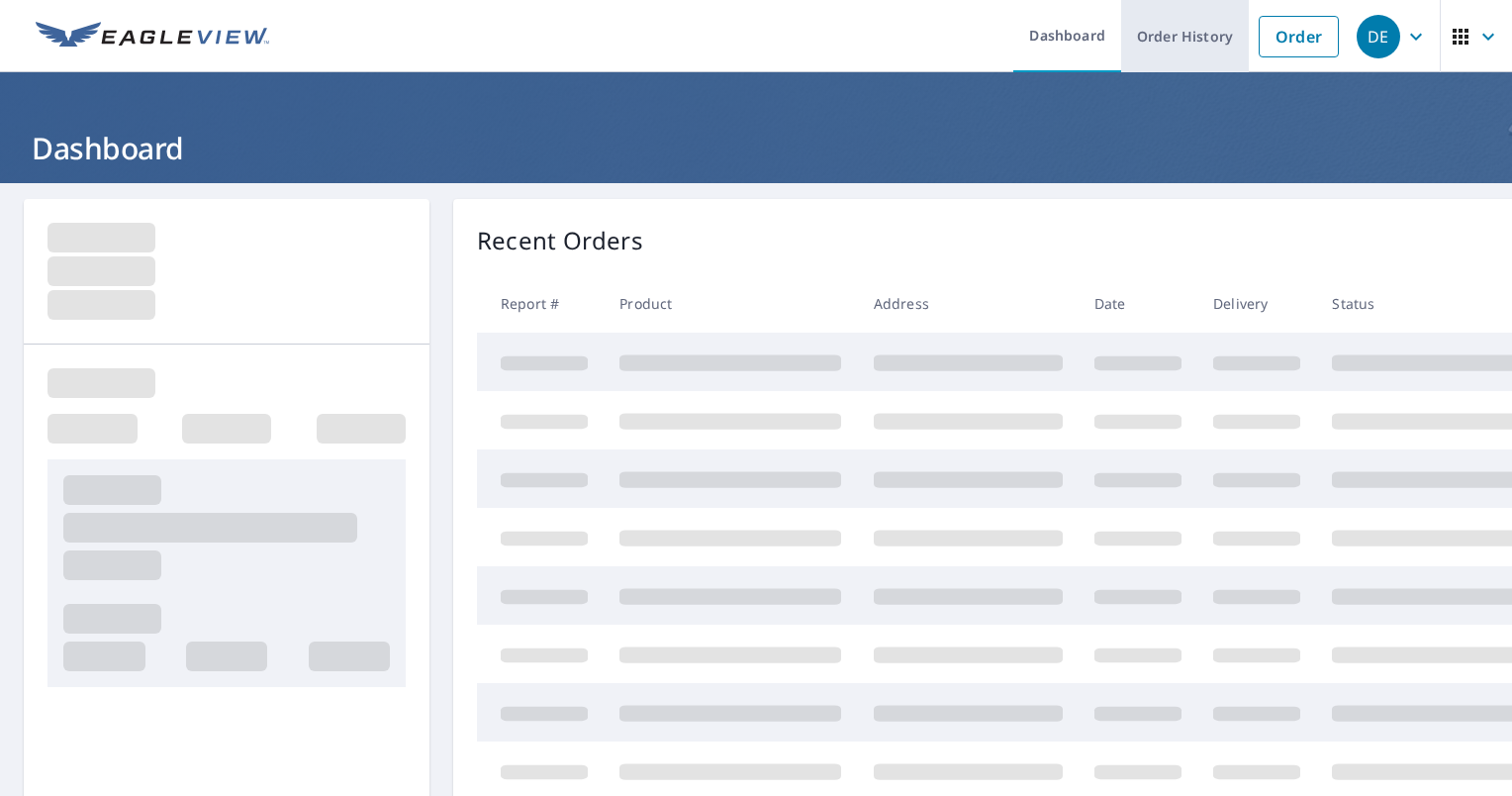 click on "Order History" at bounding box center (1184, 36) 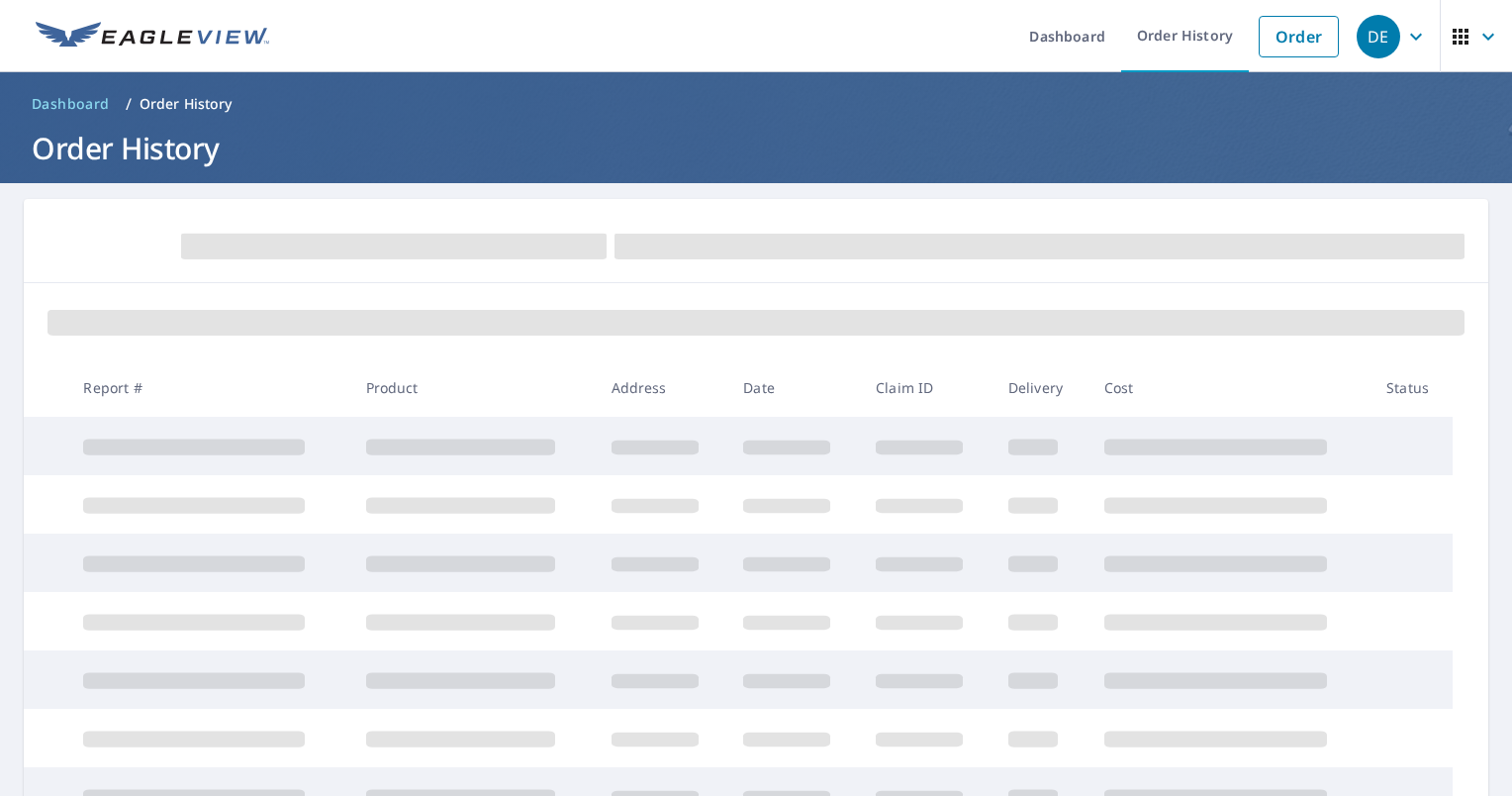 click at bounding box center (394, 247) 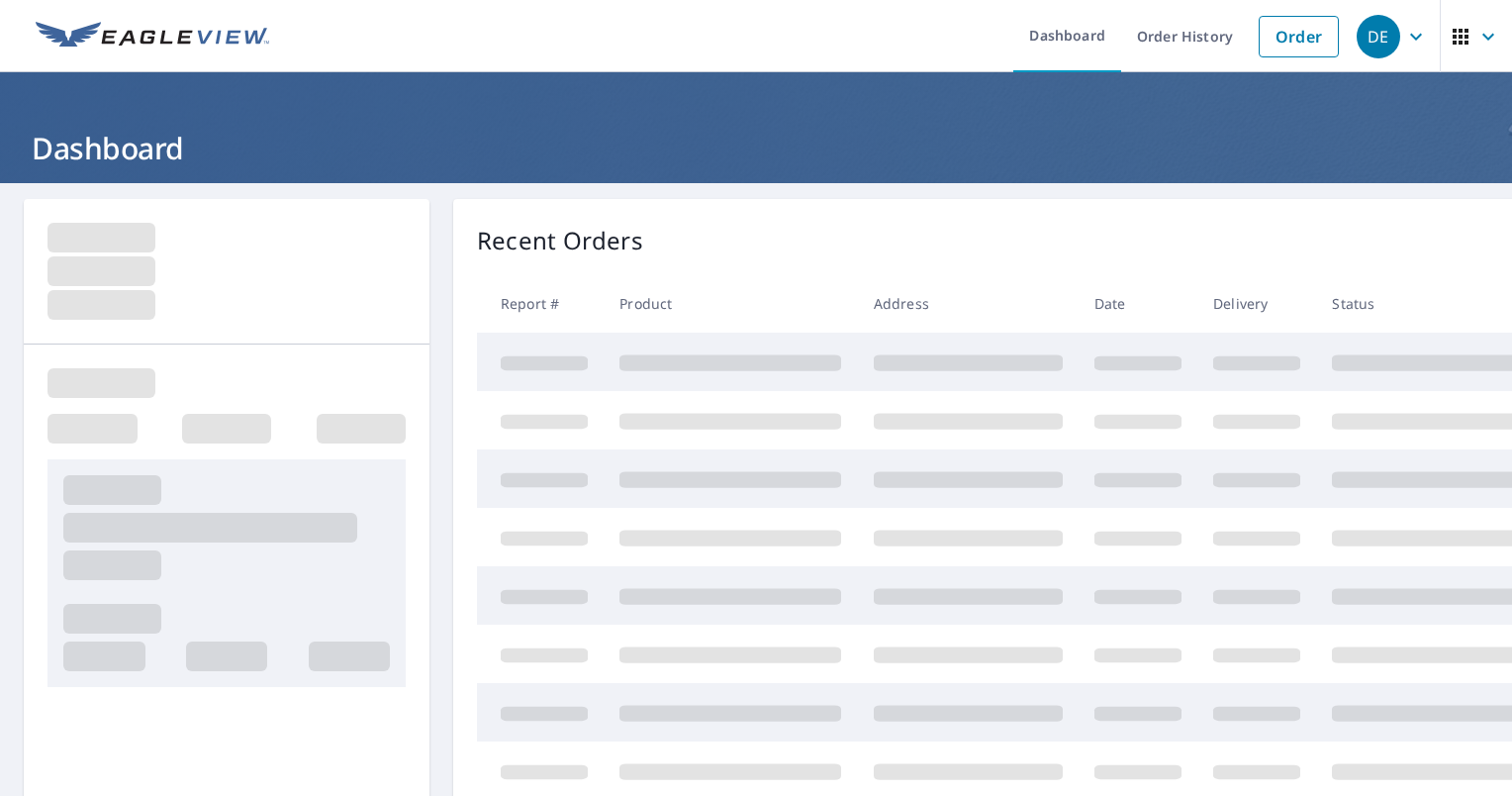 scroll, scrollTop: 0, scrollLeft: 0, axis: both 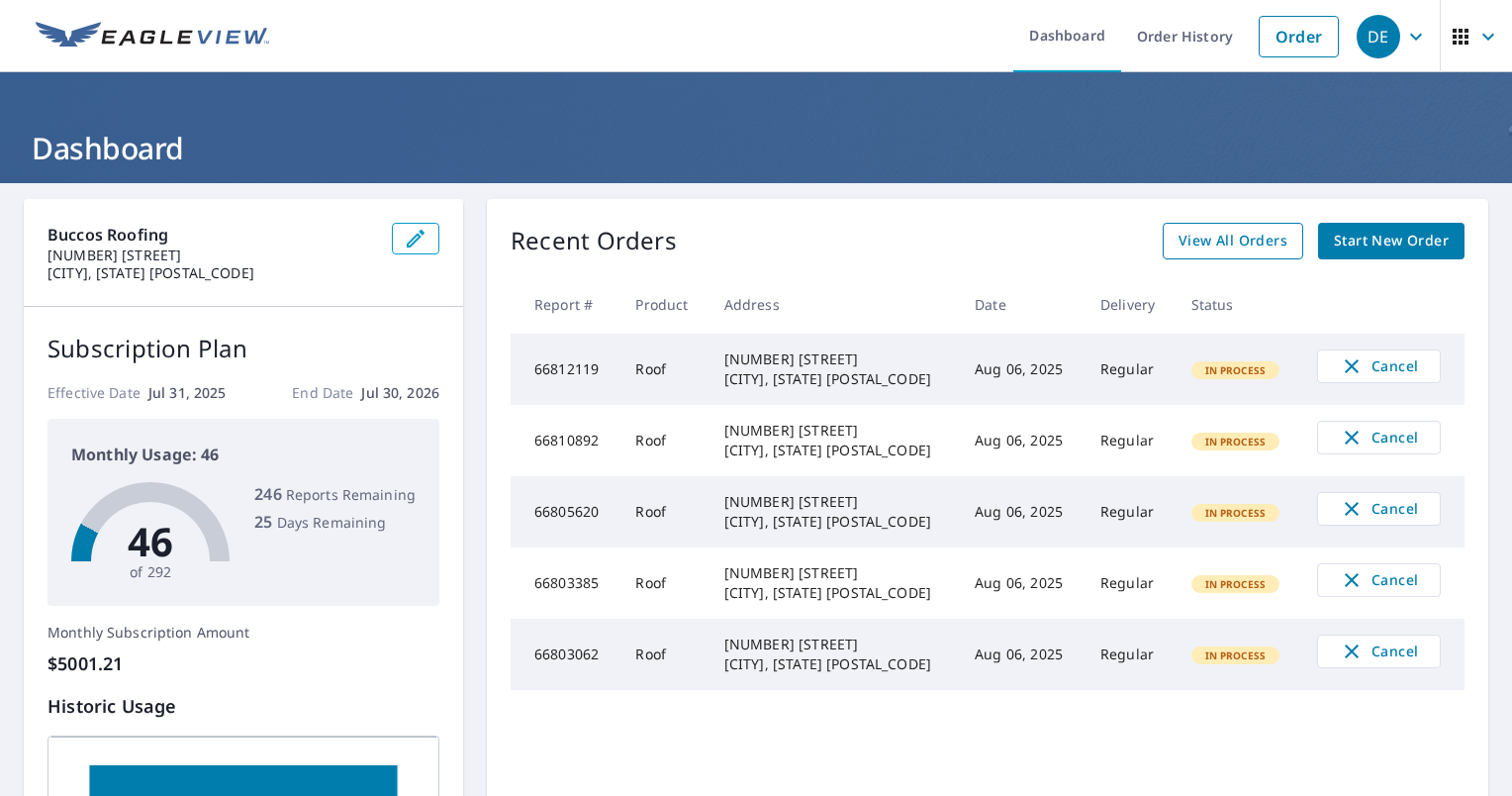 click on "View All Orders" at bounding box center [1233, 241] 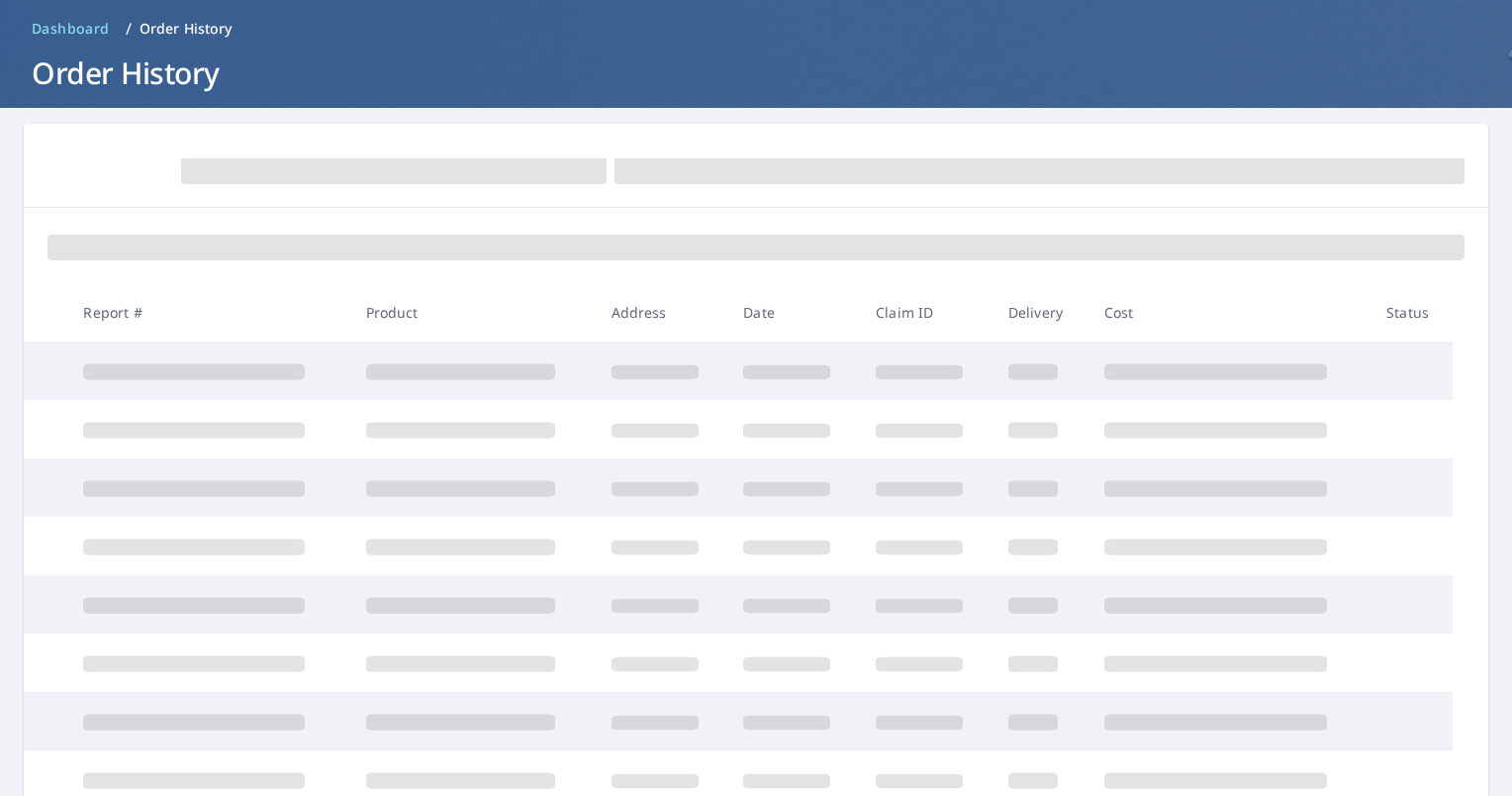 scroll, scrollTop: 198, scrollLeft: 0, axis: vertical 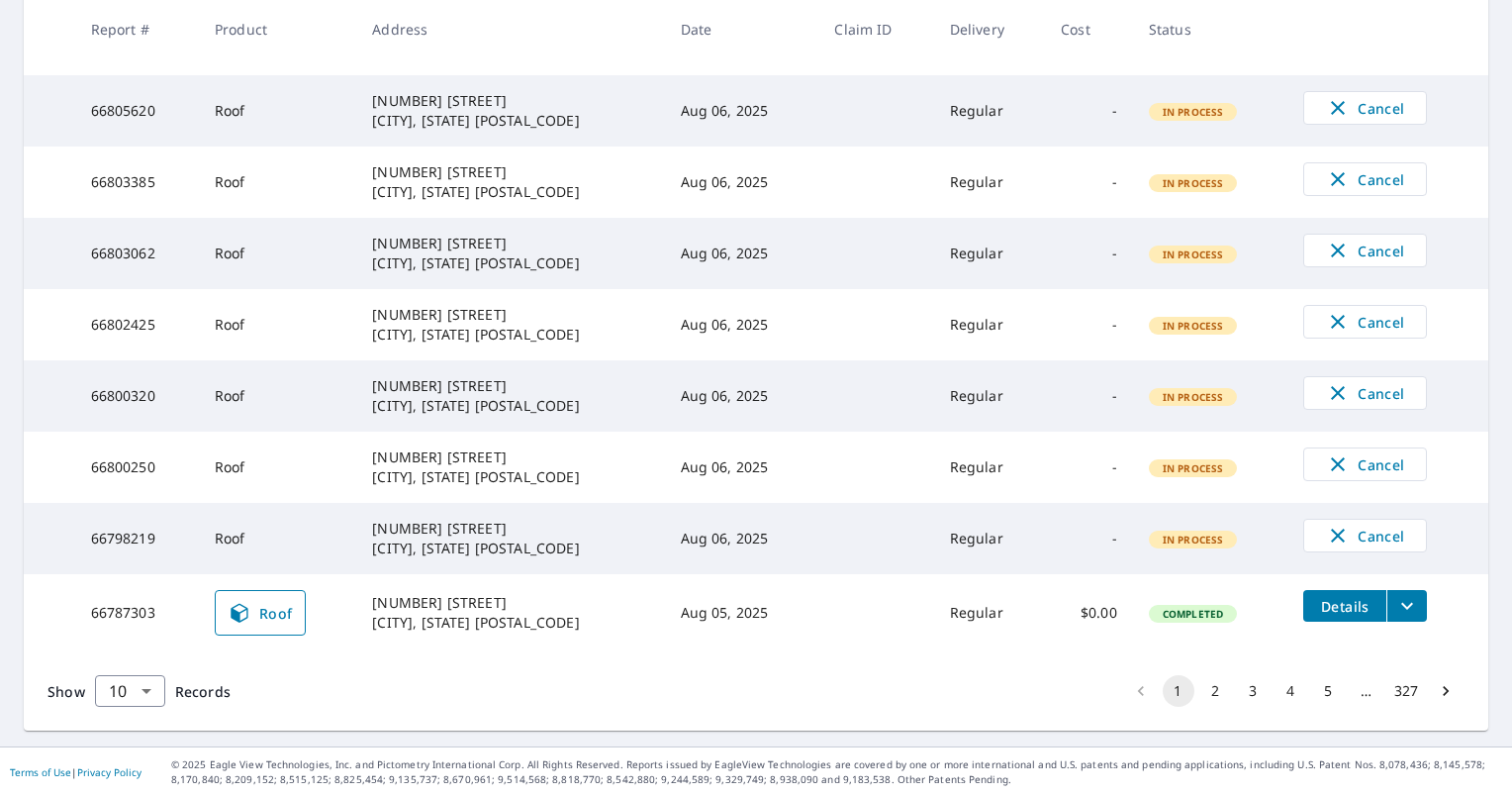 click on "2" at bounding box center [1216, 691] 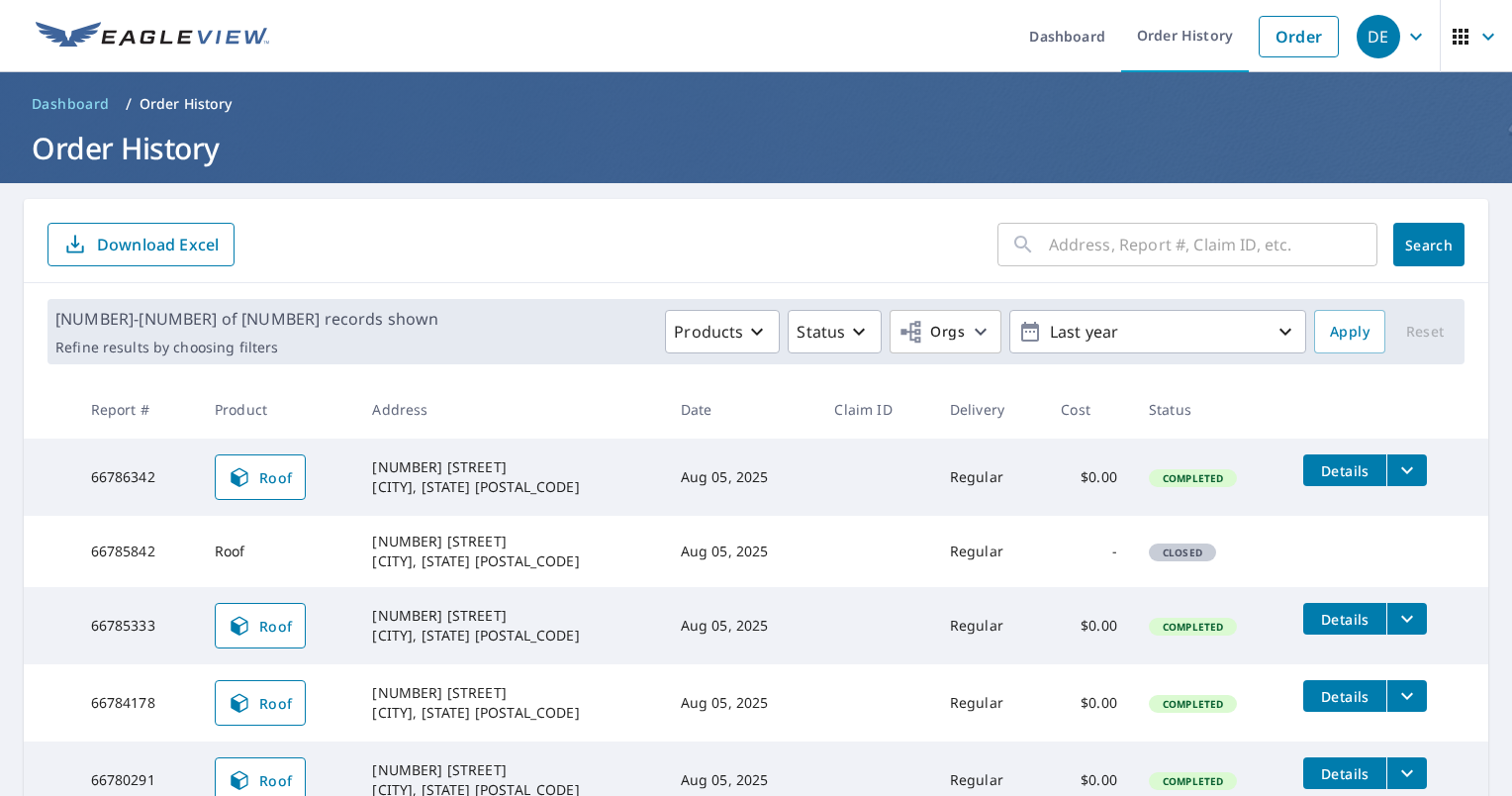 scroll, scrollTop: 550, scrollLeft: 0, axis: vertical 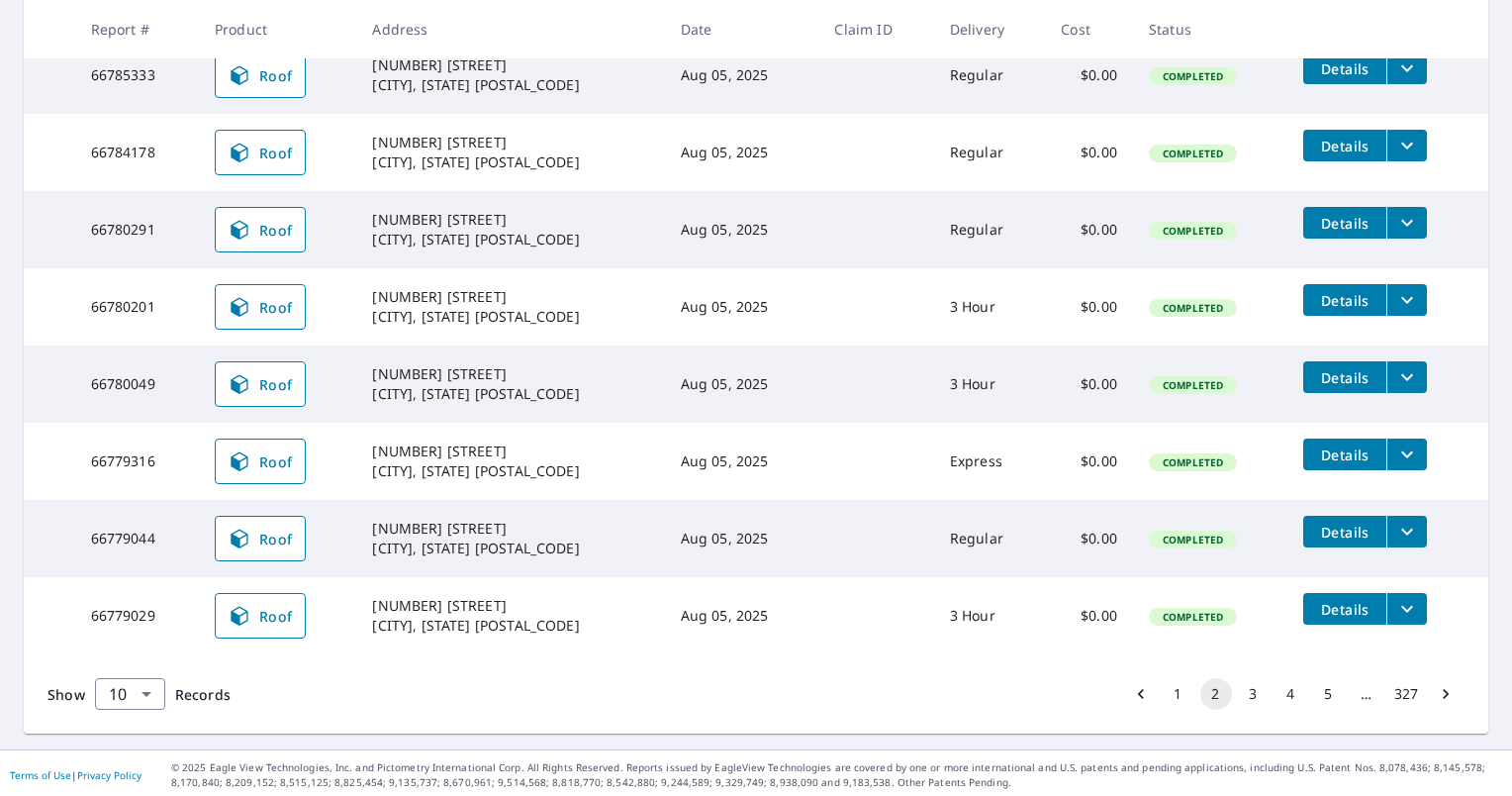 click on "3" at bounding box center [1254, 694] 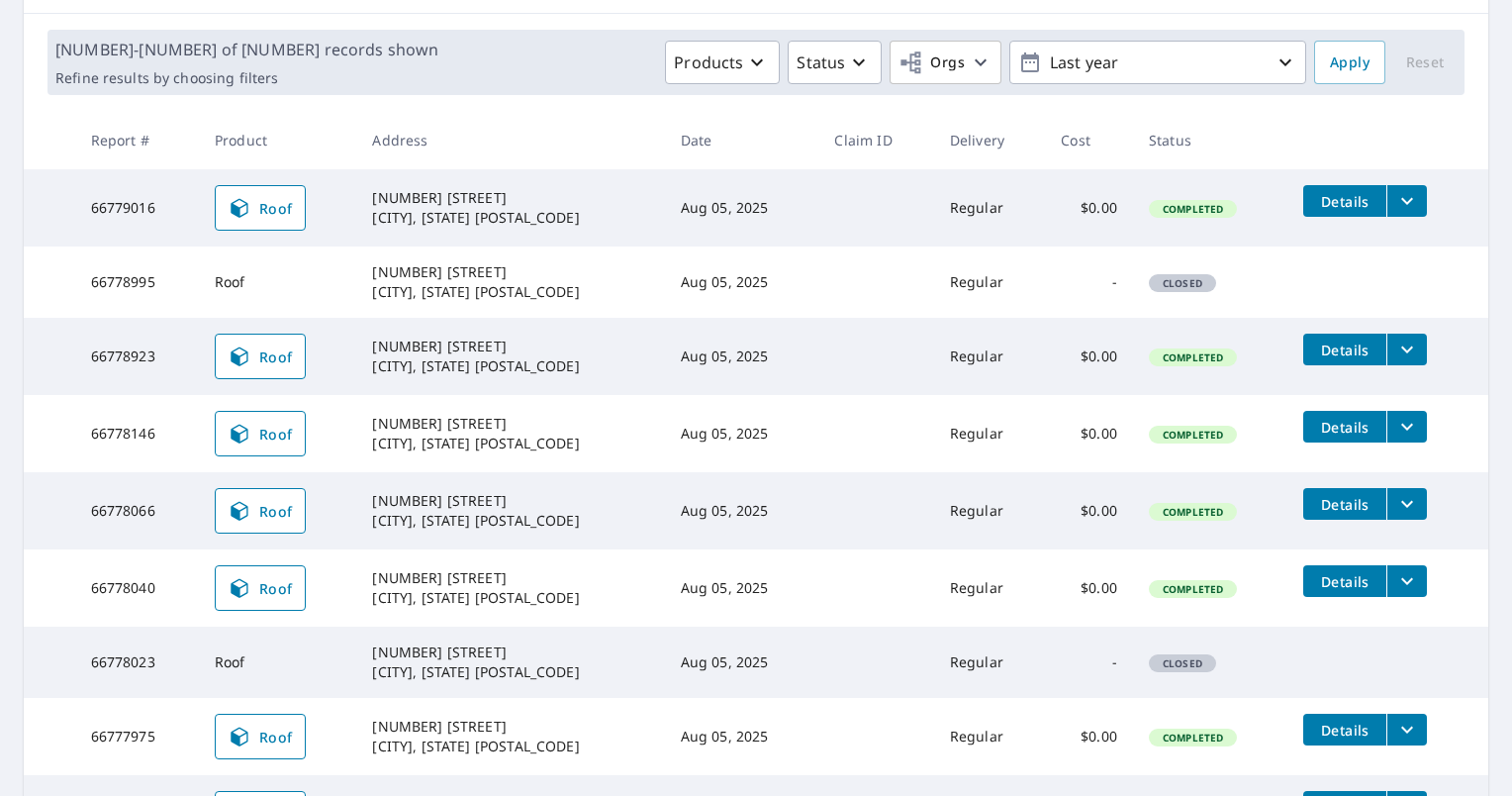 scroll, scrollTop: 495, scrollLeft: 0, axis: vertical 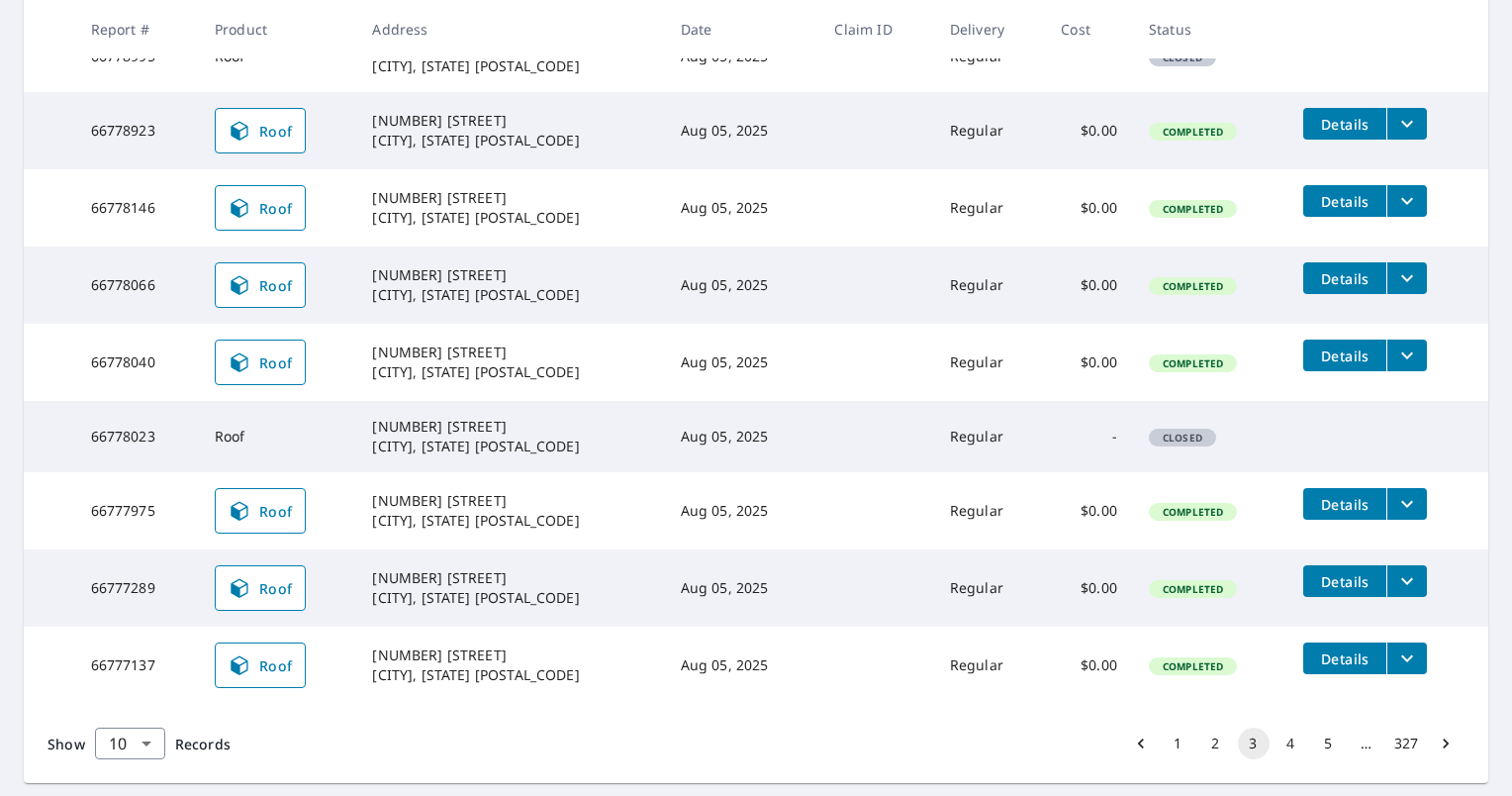 click on "13 Winslow Drive
Pittsburgh, PA 15229" at bounding box center (510, 285) 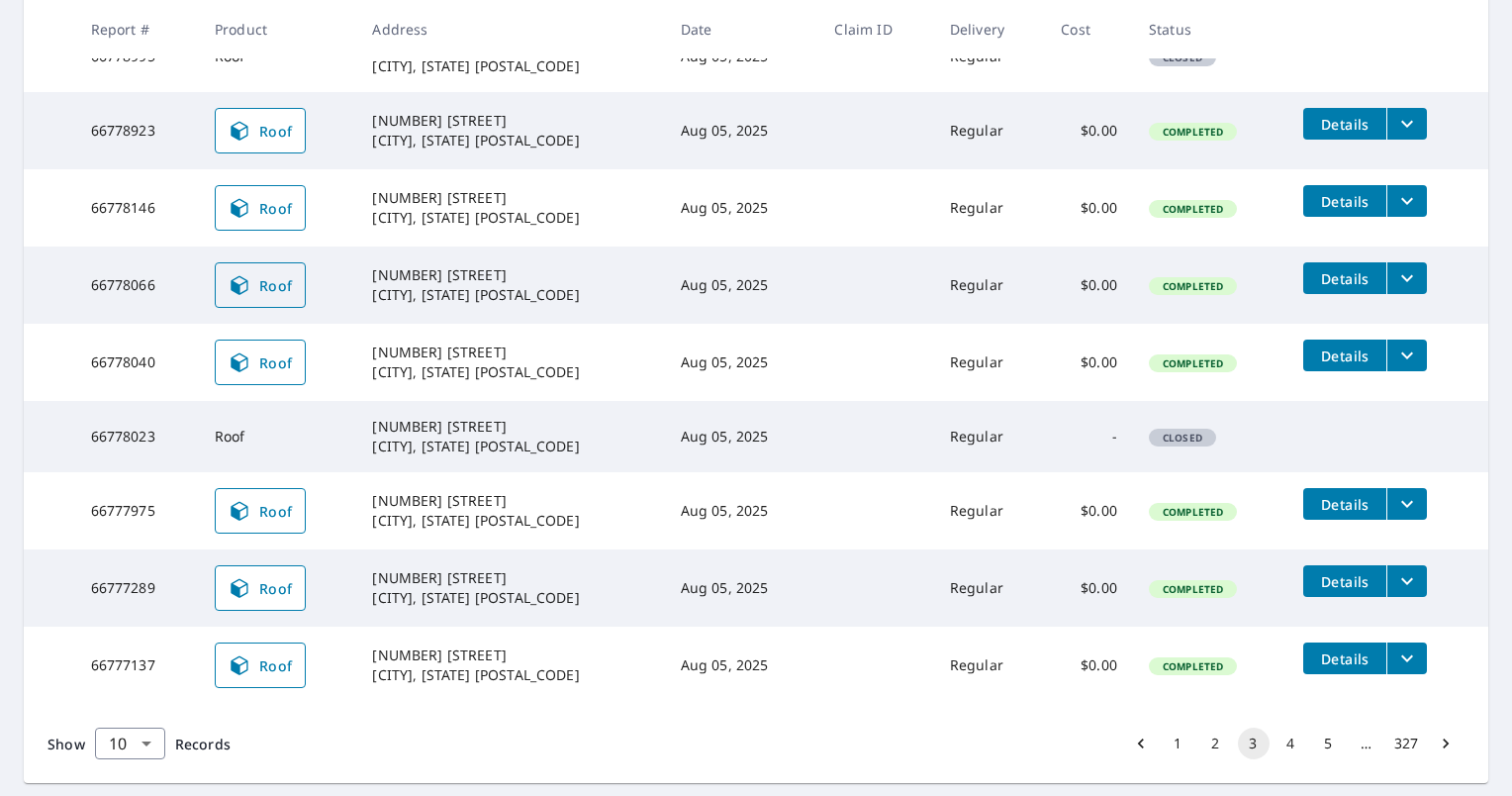 click 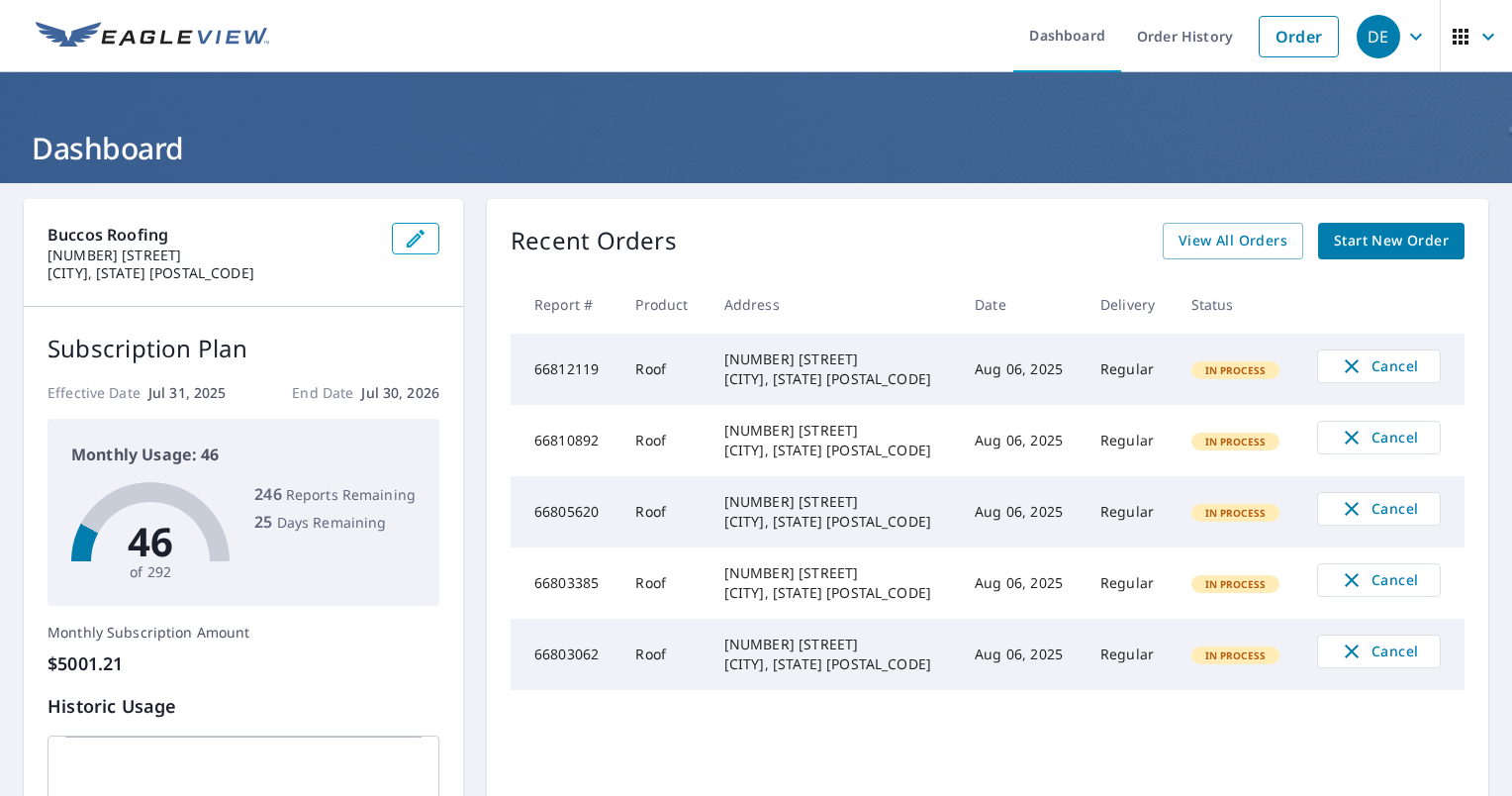 scroll, scrollTop: 0, scrollLeft: 0, axis: both 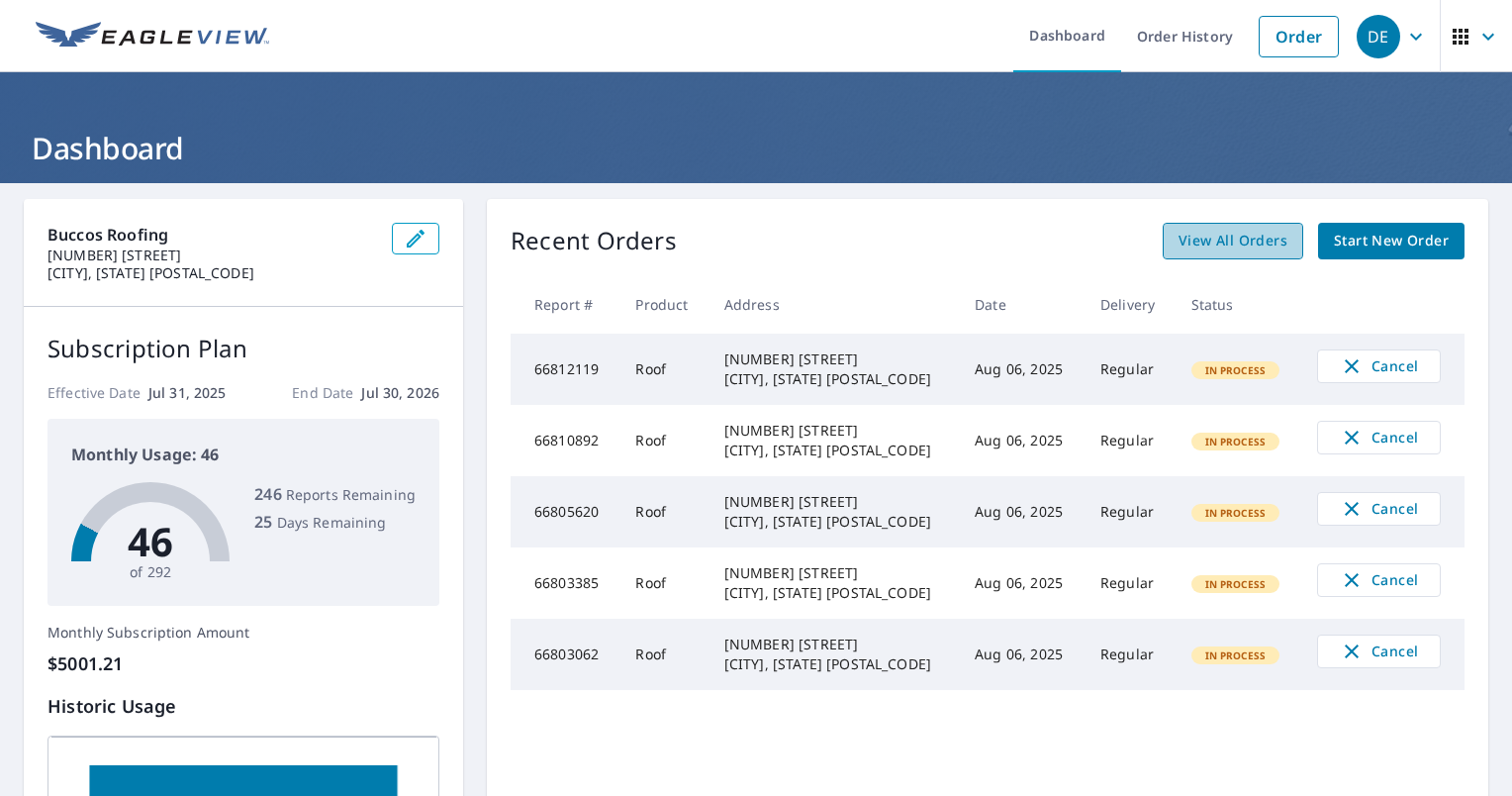 click on "View All Orders" at bounding box center (1233, 241) 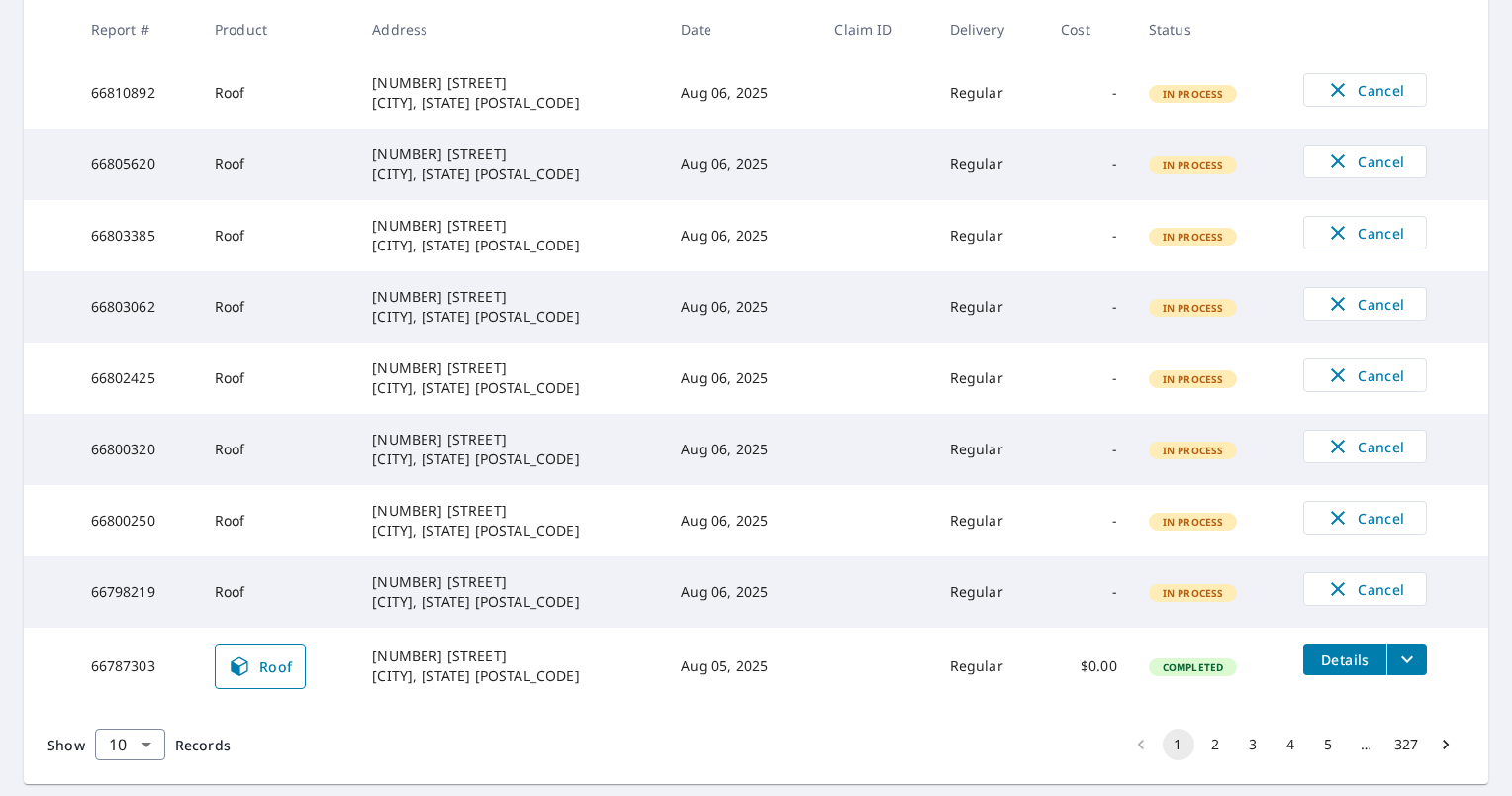 scroll, scrollTop: 506, scrollLeft: 0, axis: vertical 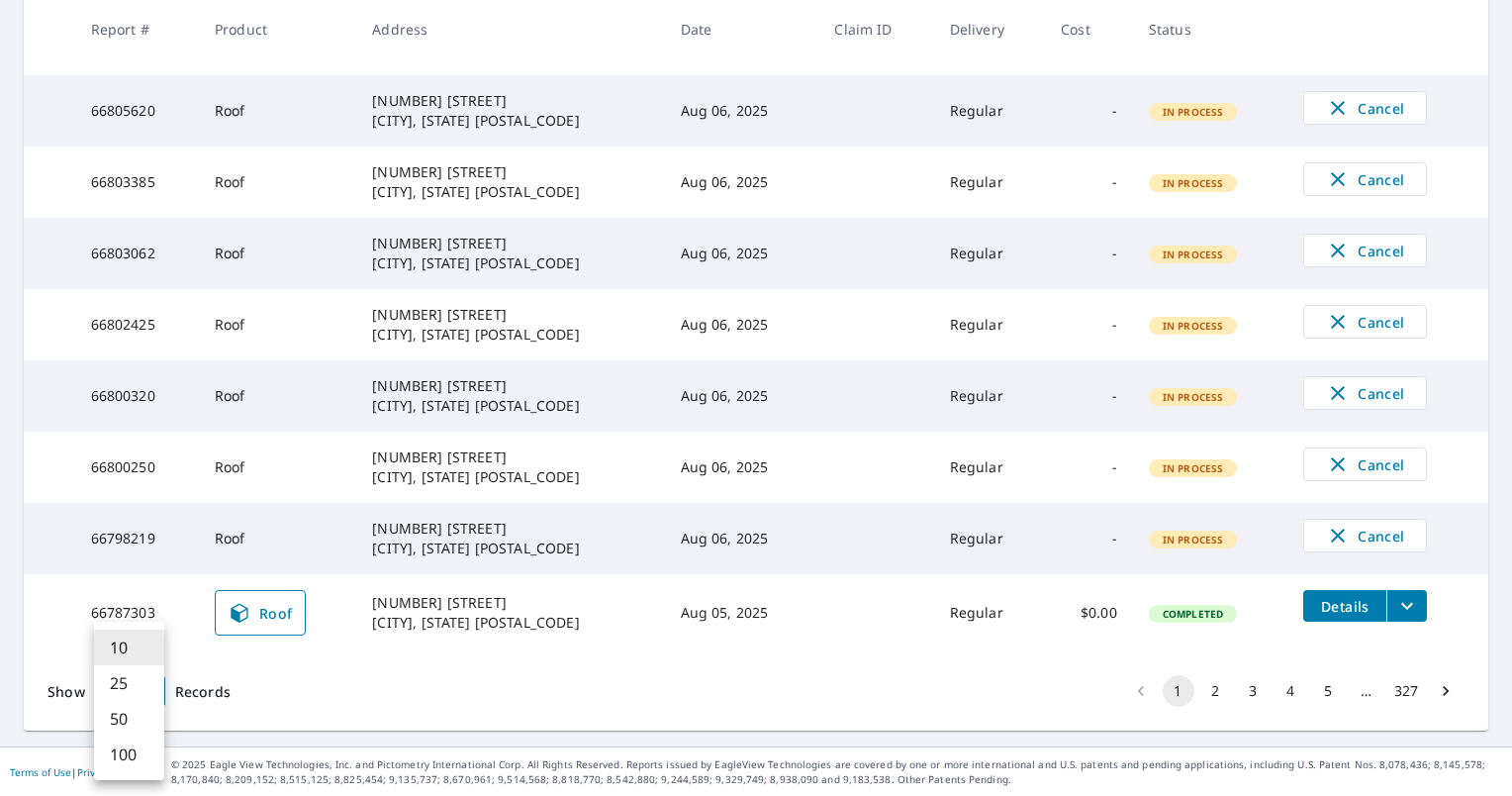 click on "DE DE
Dashboard Order History Order DE Dashboard / Order History Order History ​ Search Download Excel 1-10 of 3261 records shown Refine results by choosing filters Products Status Orgs Last year Apply Reset Report # Product Address Date Claim ID Delivery Cost Status 66812119 Roof 314 Bunker Hill Dr
Canonsburg, PA 15317 Aug 06, 2025 Regular - In Process Cancel 66810892 Roof 1409 Creedmoor Ave
Pittsburgh, PA 15226 Aug 06, 2025 Regular - In Process Cancel 66805620 Roof 21 Wilson Ave
Cecil, PA 15321 Aug 06, 2025 Regular - In Process Cancel 66803385 Roof 3416 Sterling Dr
Bethel Park, PA 15102 Aug 06, 2025 Regular - In Process Cancel 66803062 Roof 38 Belmont Ave
Finleyville, PA 15332 Aug 06, 2025 Regular - In Process Cancel 66802425 Roof 170 Main St
Hickory, PA 15340 Aug 06, 2025 Regular - In Process Cancel 66800320 Roof 3237 Villawood Ave
Pittsburgh, PA 15227 Aug 06, 2025 Regular - In Process Cancel 66800250 Roof 7611 Steubenville Pike
Oakdale, PA 15071 Aug 06, 2025 Regular - In Process Cancel 66798219 -" at bounding box center (756, 398) 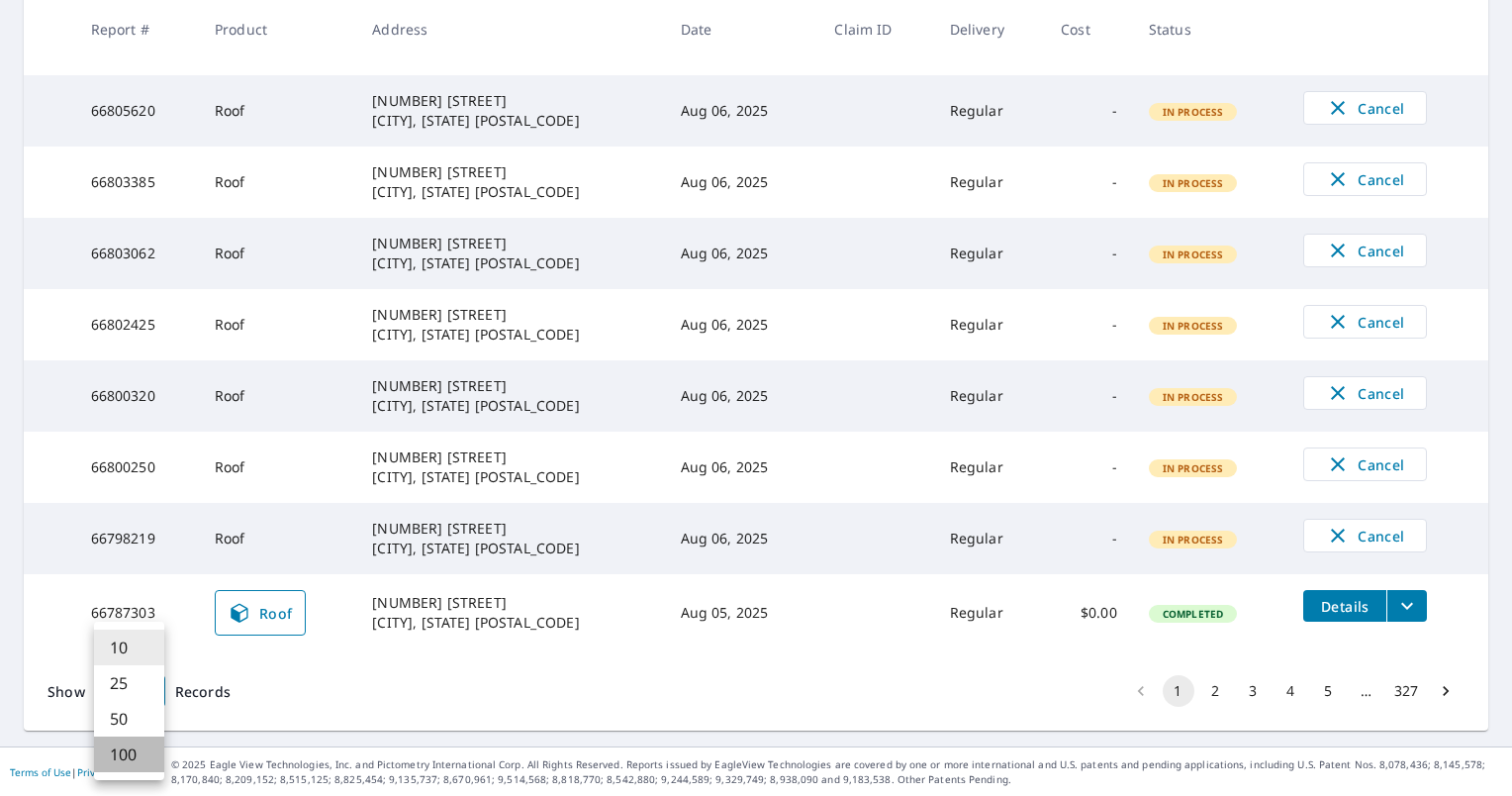 click on "100" at bounding box center [129, 754] 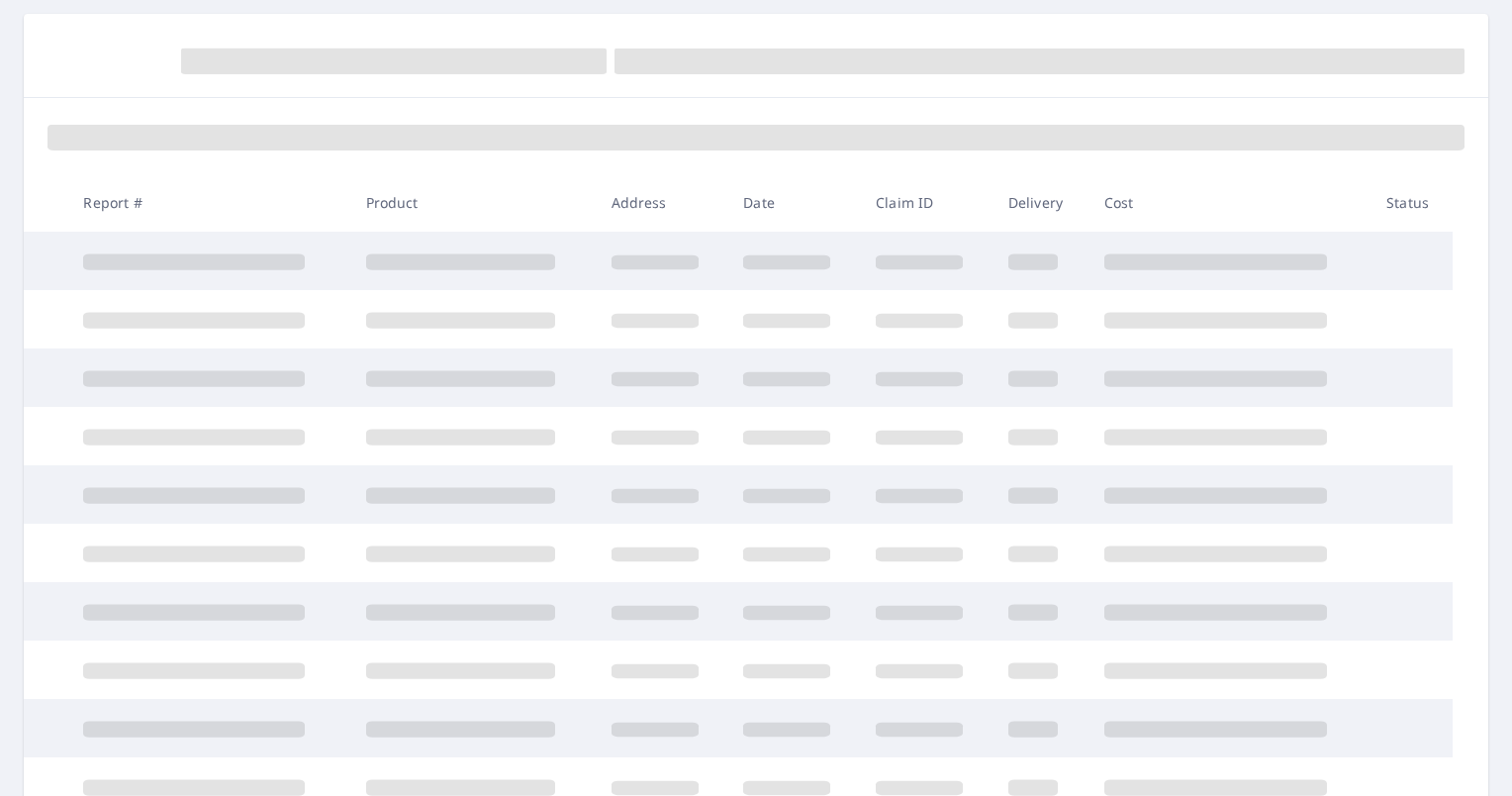 scroll, scrollTop: 349, scrollLeft: 0, axis: vertical 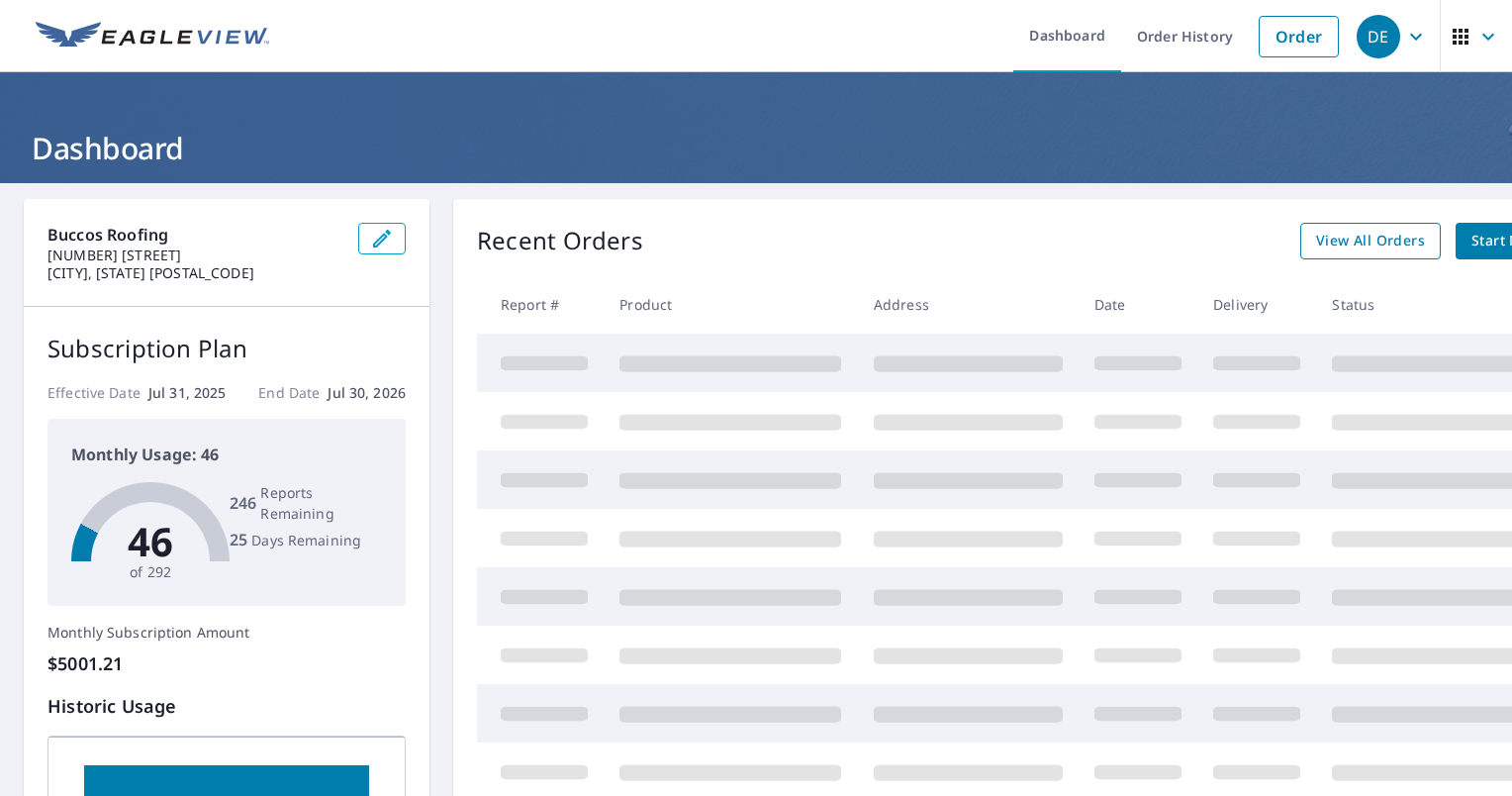 click on "View All Orders" at bounding box center [1370, 241] 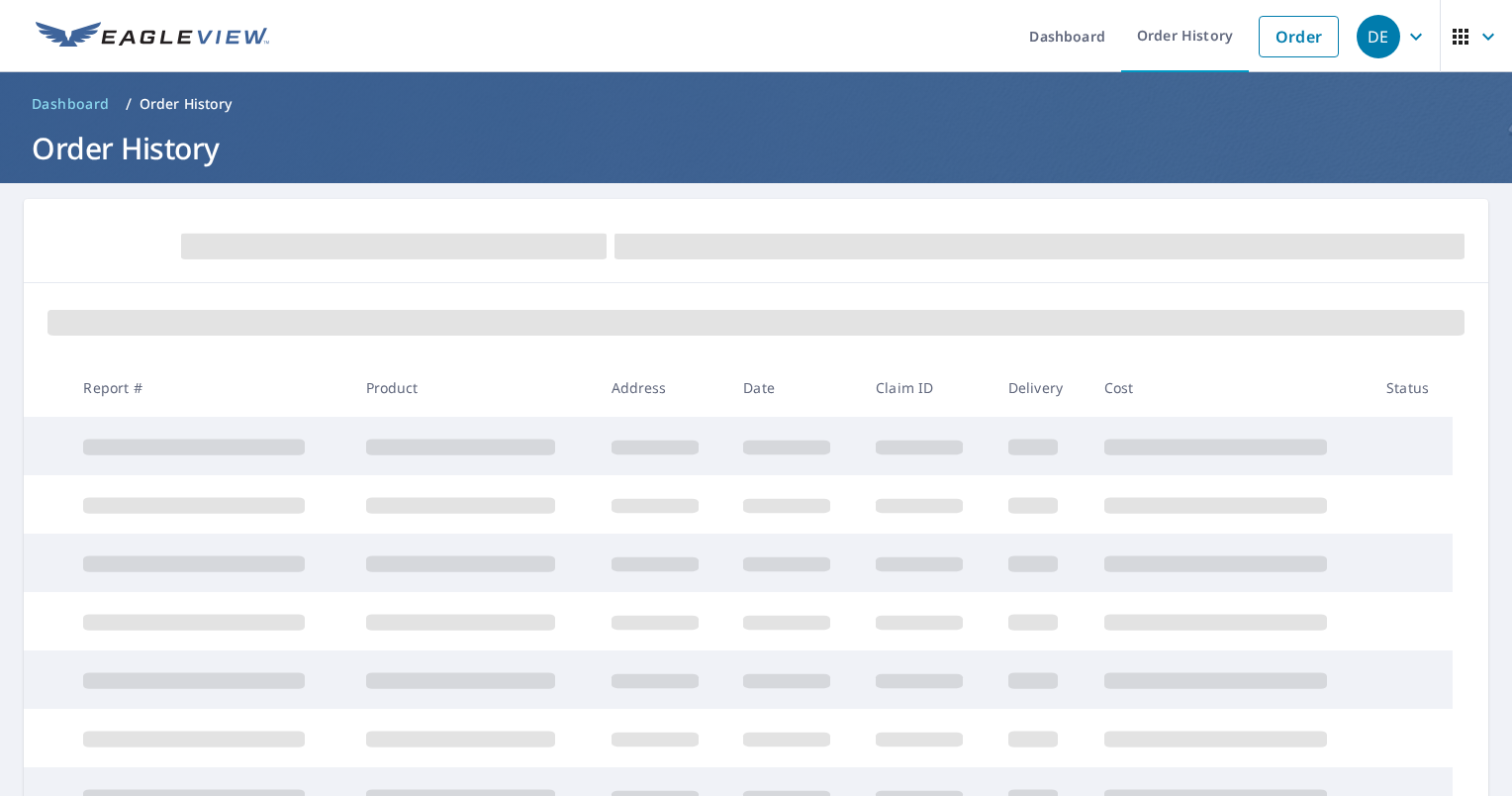 scroll, scrollTop: 0, scrollLeft: 0, axis: both 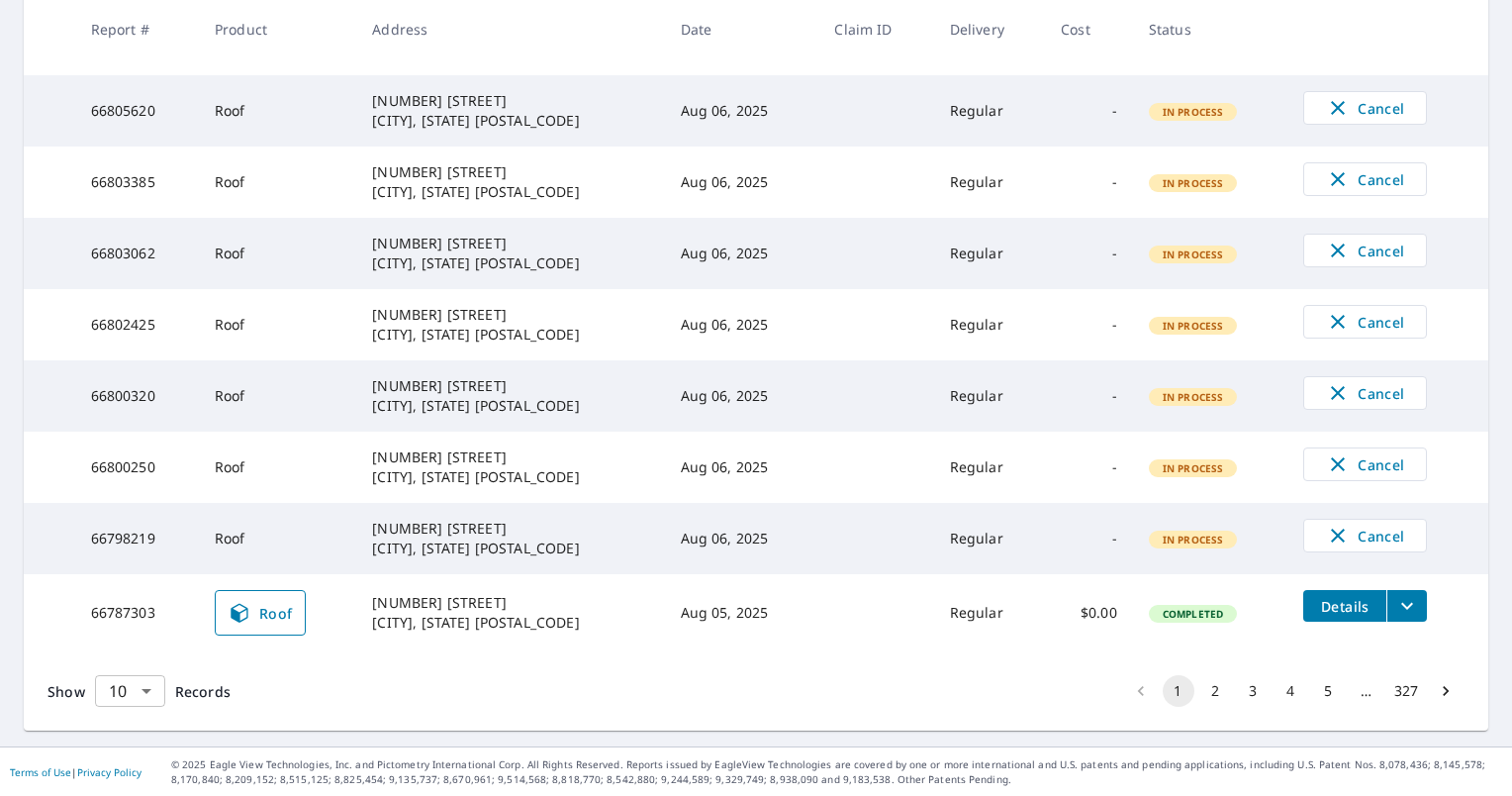 click on "DE DE
Dashboard Order History Order DE Dashboard / Order History Order History ​ Search Download Excel 1-10 of 3261 records shown Refine results by choosing filters Products Status Orgs Last year Apply Reset Report # Product Address Date Claim ID Delivery Cost Status 66812119 Roof 314 Bunker Hill Dr
Canonsburg, PA 15317 Aug 06, 2025 Regular - In Process Cancel 66810892 Roof 1409 Creedmoor Ave
Pittsburgh, PA 15226 Aug 06, 2025 Regular - In Process Cancel 66805620 Roof 21 Wilson Ave
Cecil, PA 15321 Aug 06, 2025 Regular - In Process Cancel 66803385 Roof 3416 Sterling Dr
Bethel Park, PA 15102 Aug 06, 2025 Regular - In Process Cancel 66803062 Roof 38 Belmont Ave
Finleyville, PA 15332 Aug 06, 2025 Regular - In Process Cancel 66802425 Roof 170 Main St
Hickory, PA 15340 Aug 06, 2025 Regular - In Process Cancel 66800320 Roof 3237 Villawood Ave
Pittsburgh, PA 15227 Aug 06, 2025 Regular - In Process Cancel 66800250 Roof 7611 Steubenville Pike
Oakdale, PA 15071 Aug 06, 2025 Regular - In Process Cancel 66798219 -" at bounding box center [756, 398] 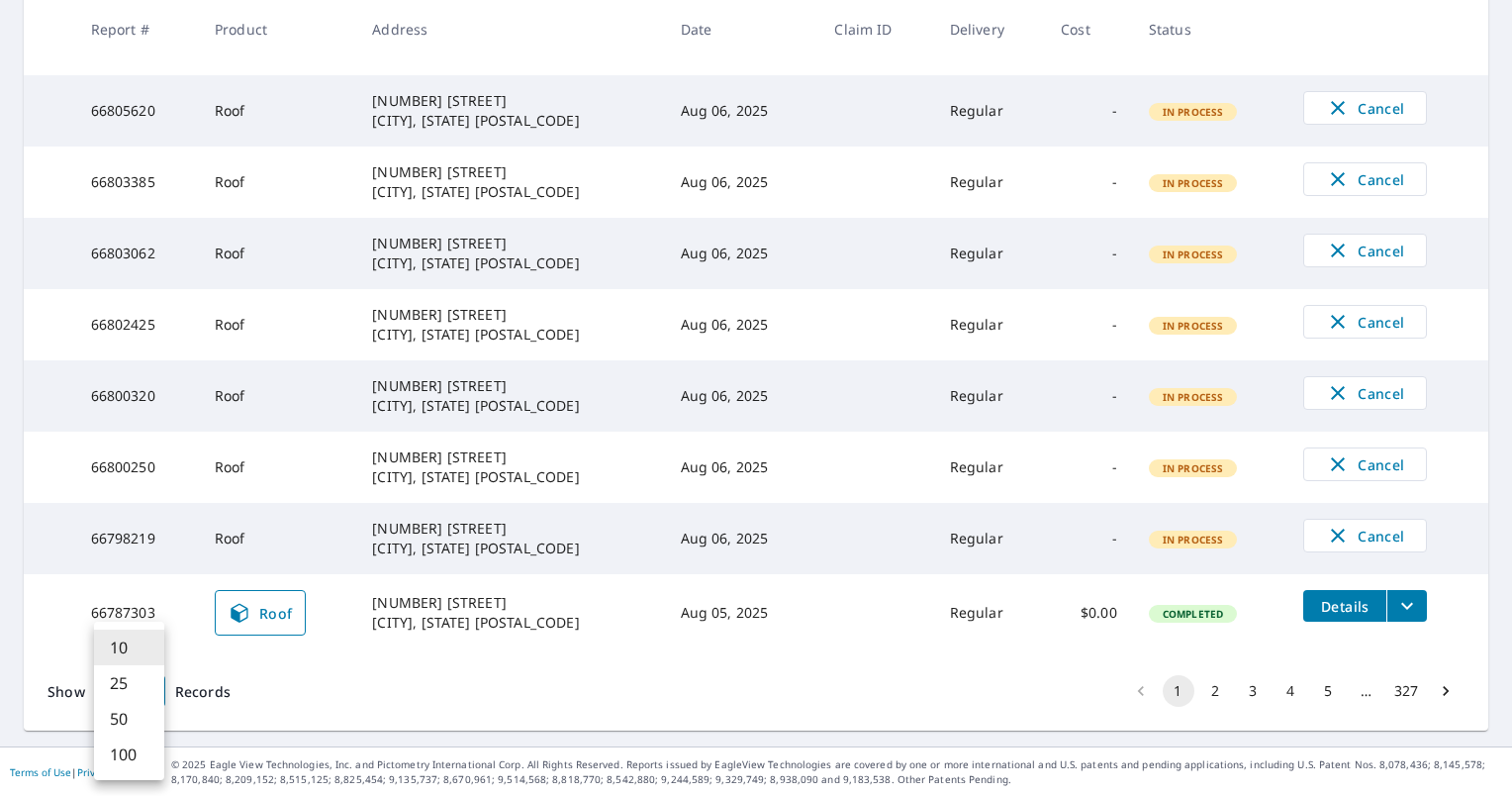 click on "25" at bounding box center [129, 683] 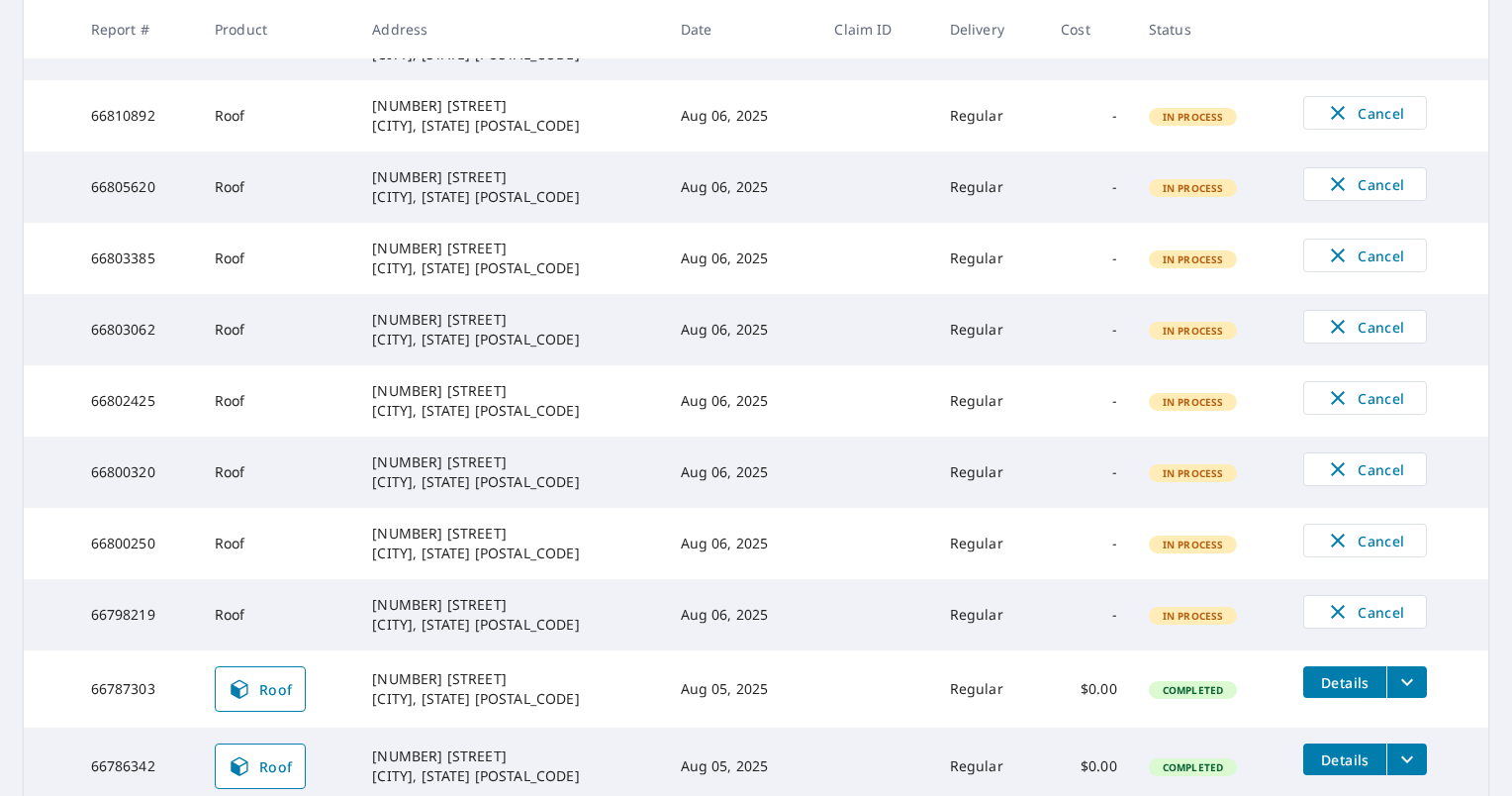 scroll, scrollTop: 792, scrollLeft: 0, axis: vertical 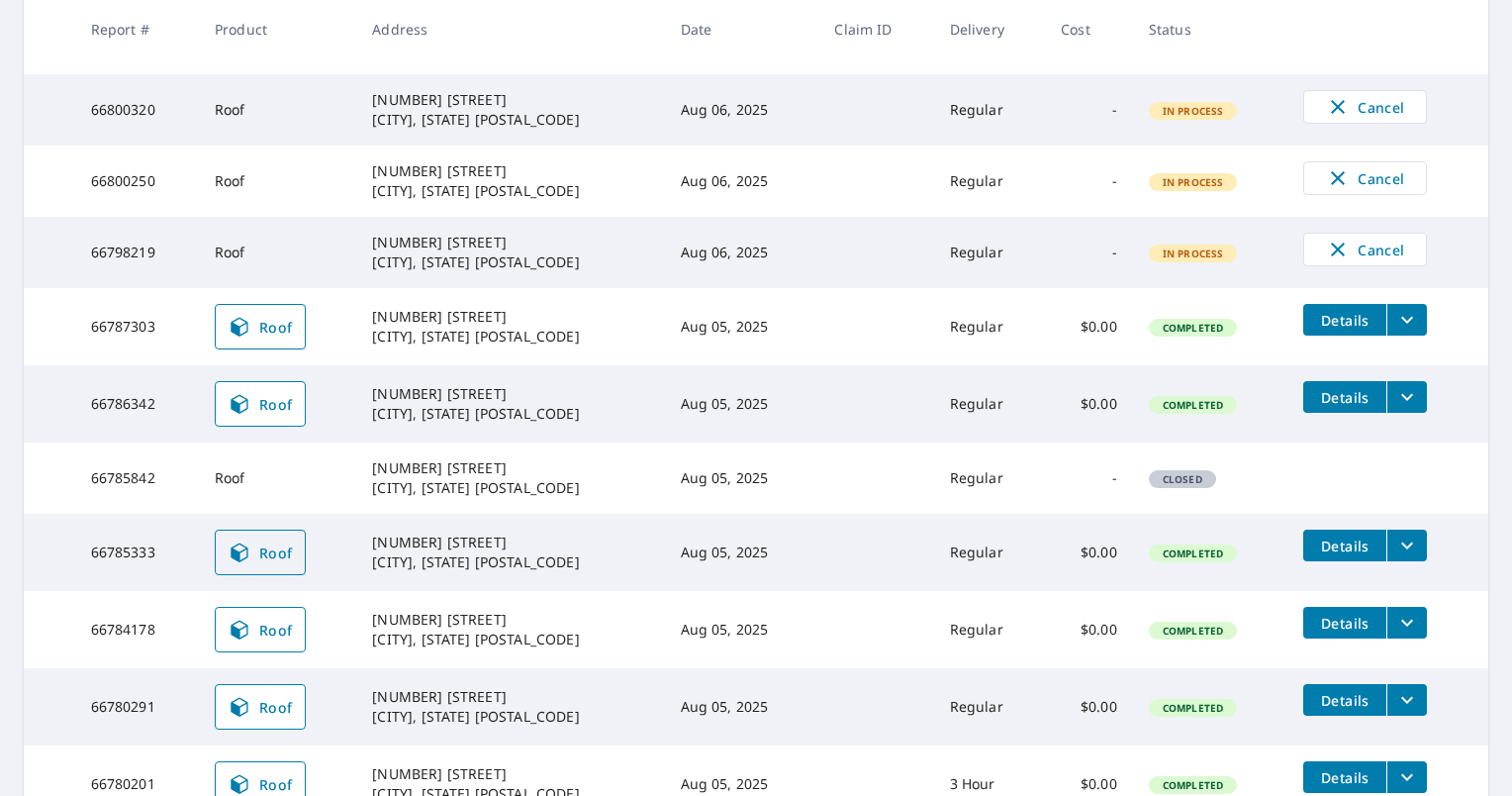 click 